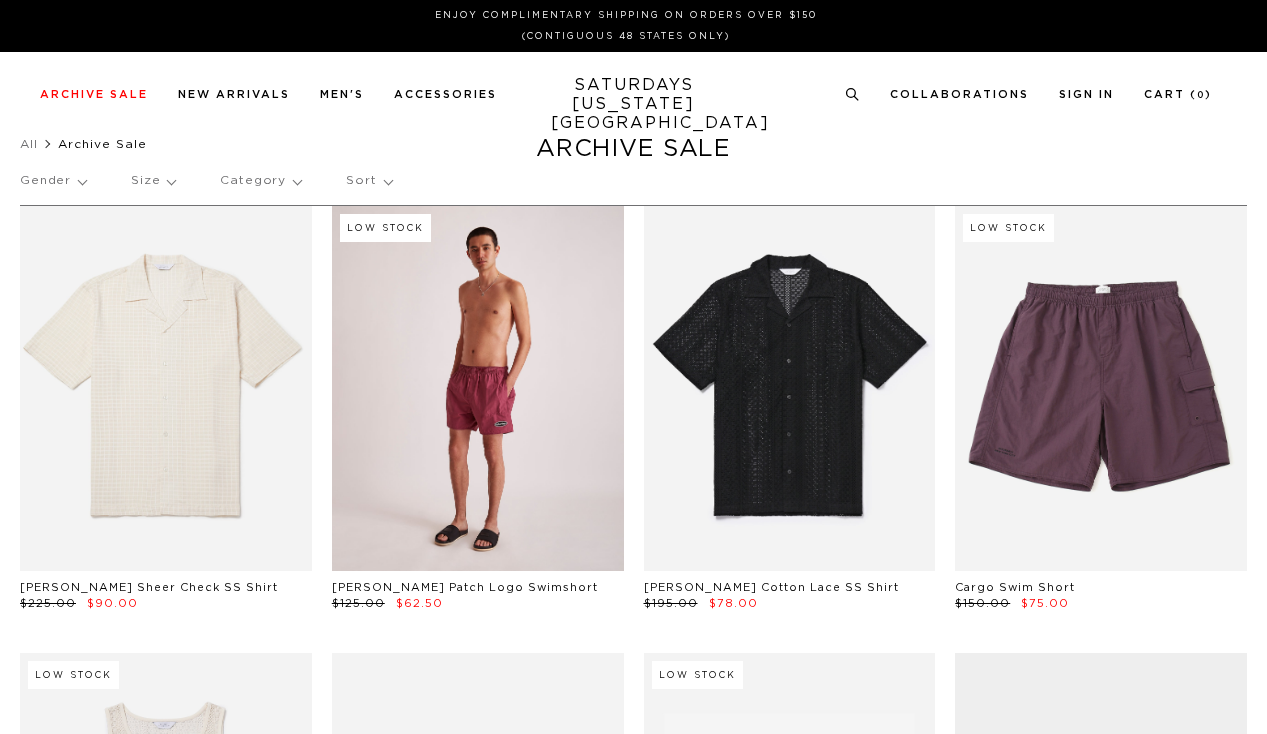 scroll, scrollTop: 0, scrollLeft: 0, axis: both 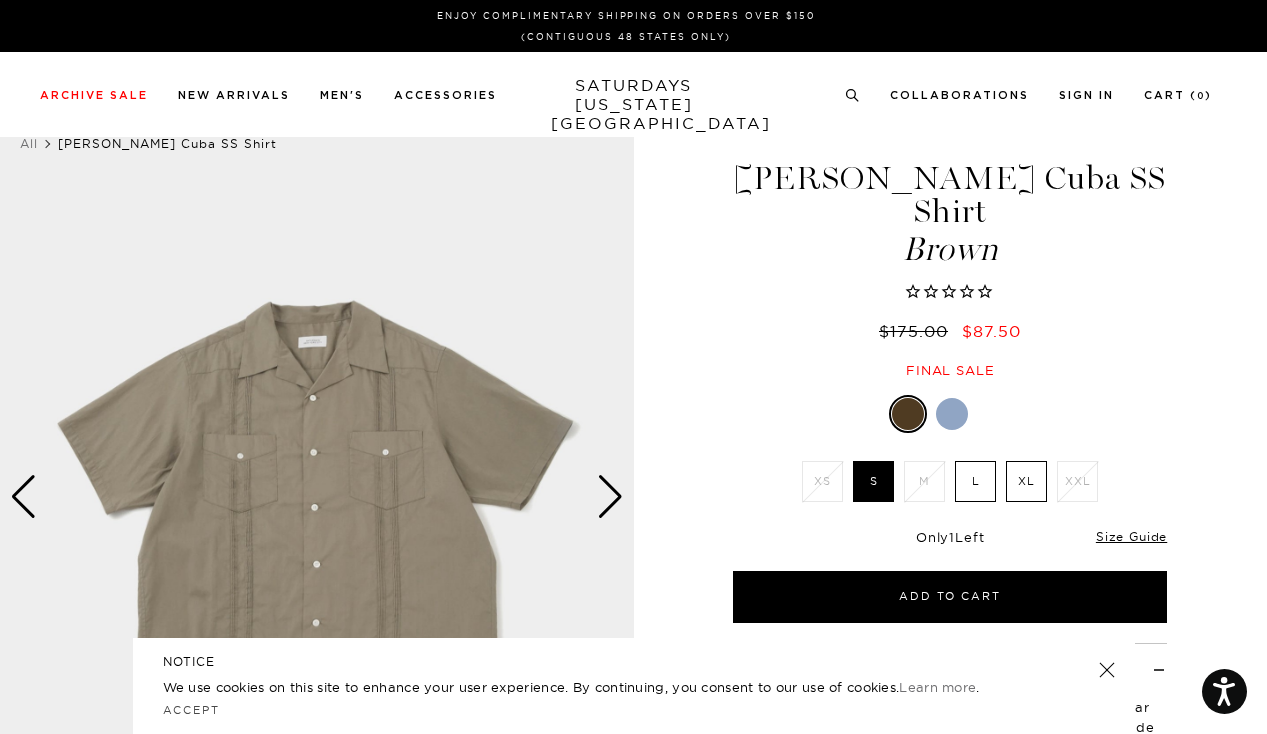 click at bounding box center (952, 414) 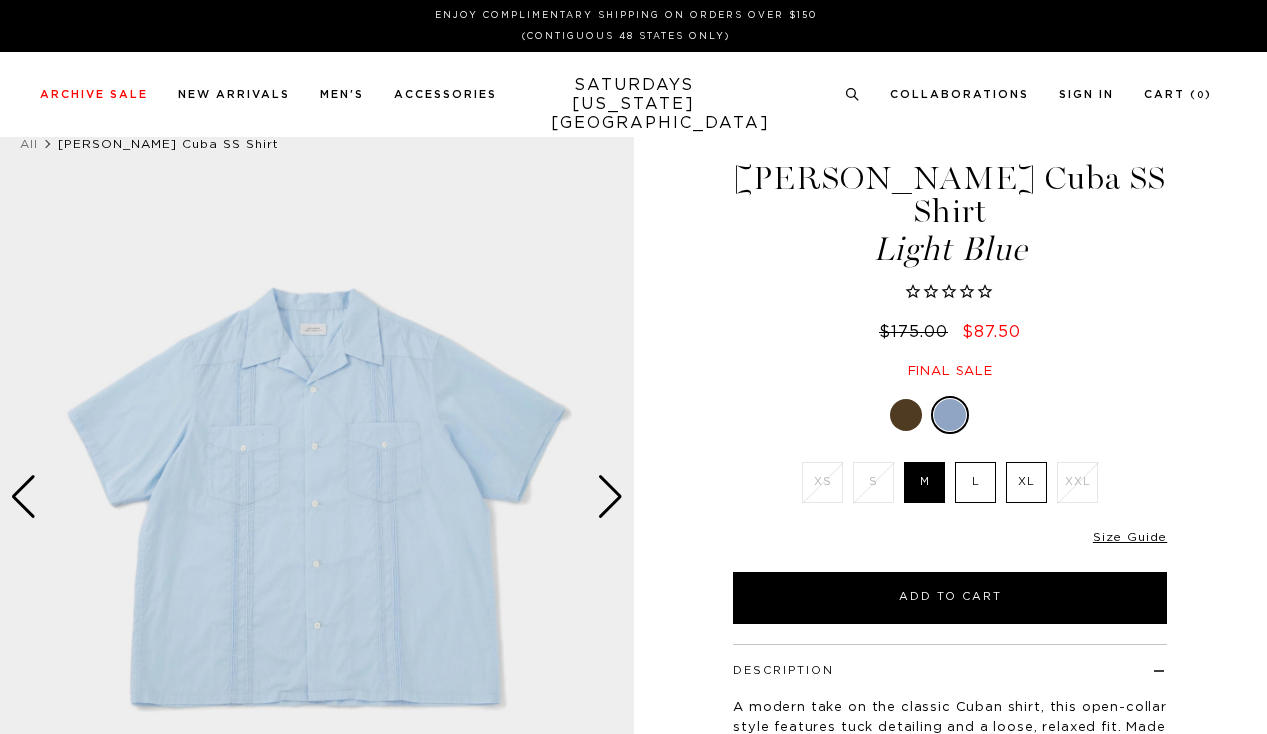 scroll, scrollTop: 0, scrollLeft: 0, axis: both 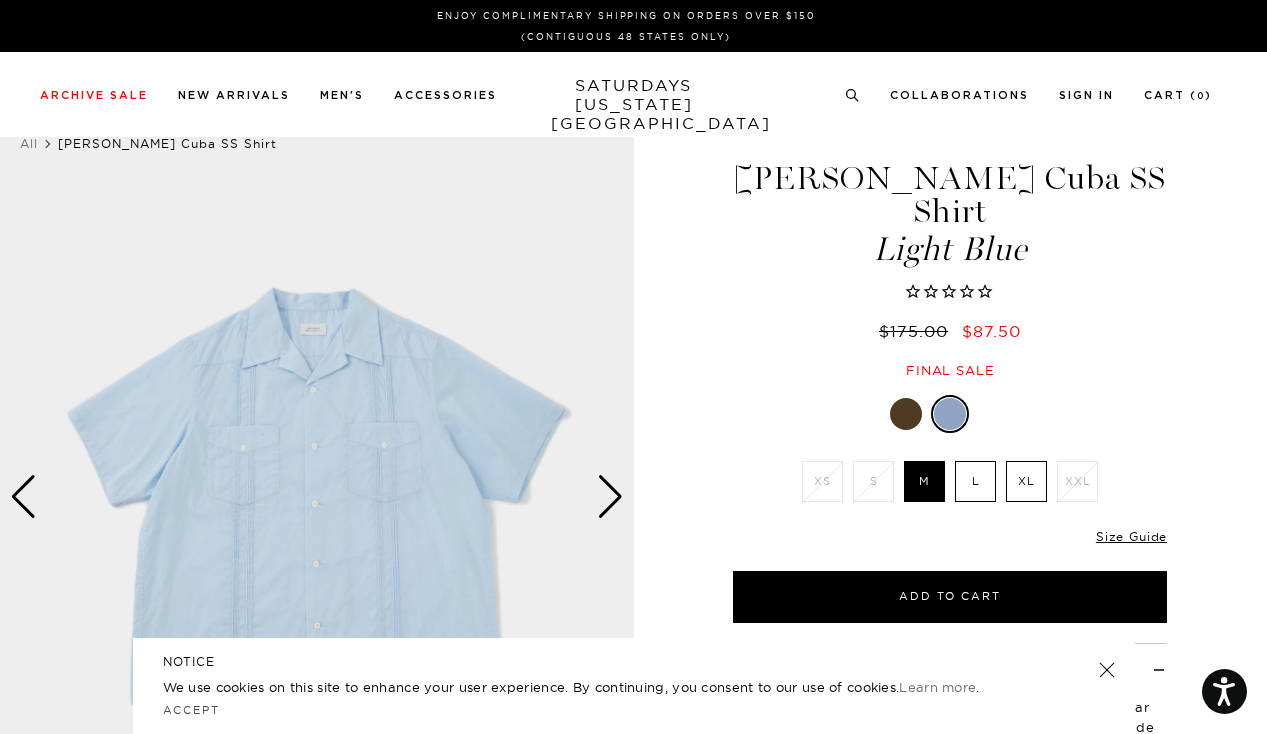 click at bounding box center (906, 414) 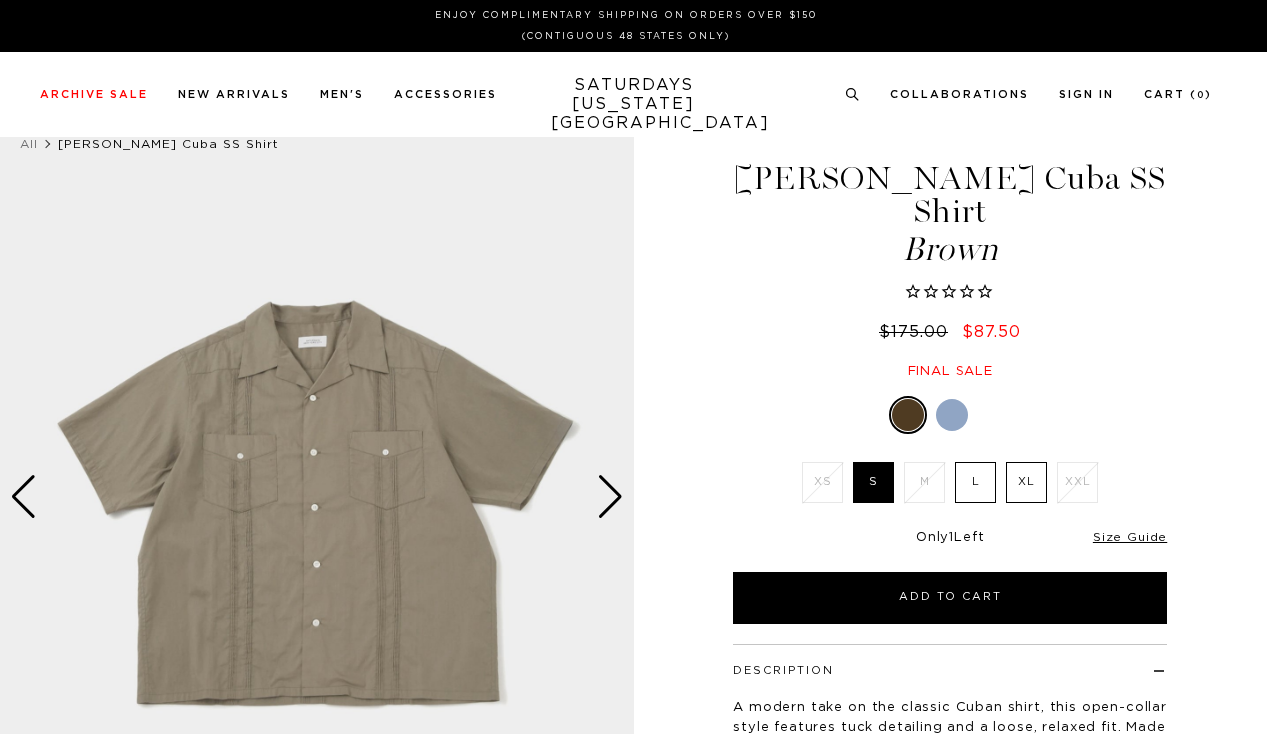 scroll, scrollTop: 0, scrollLeft: 0, axis: both 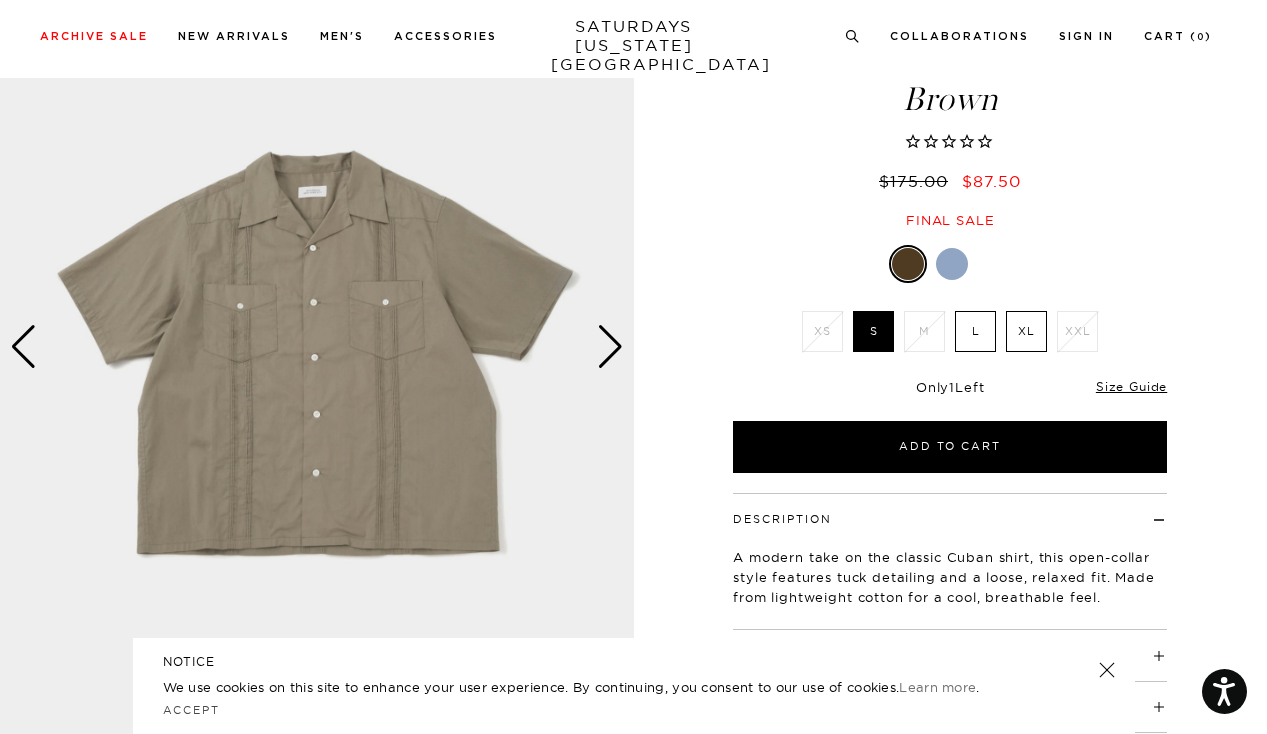 click at bounding box center (317, 347) 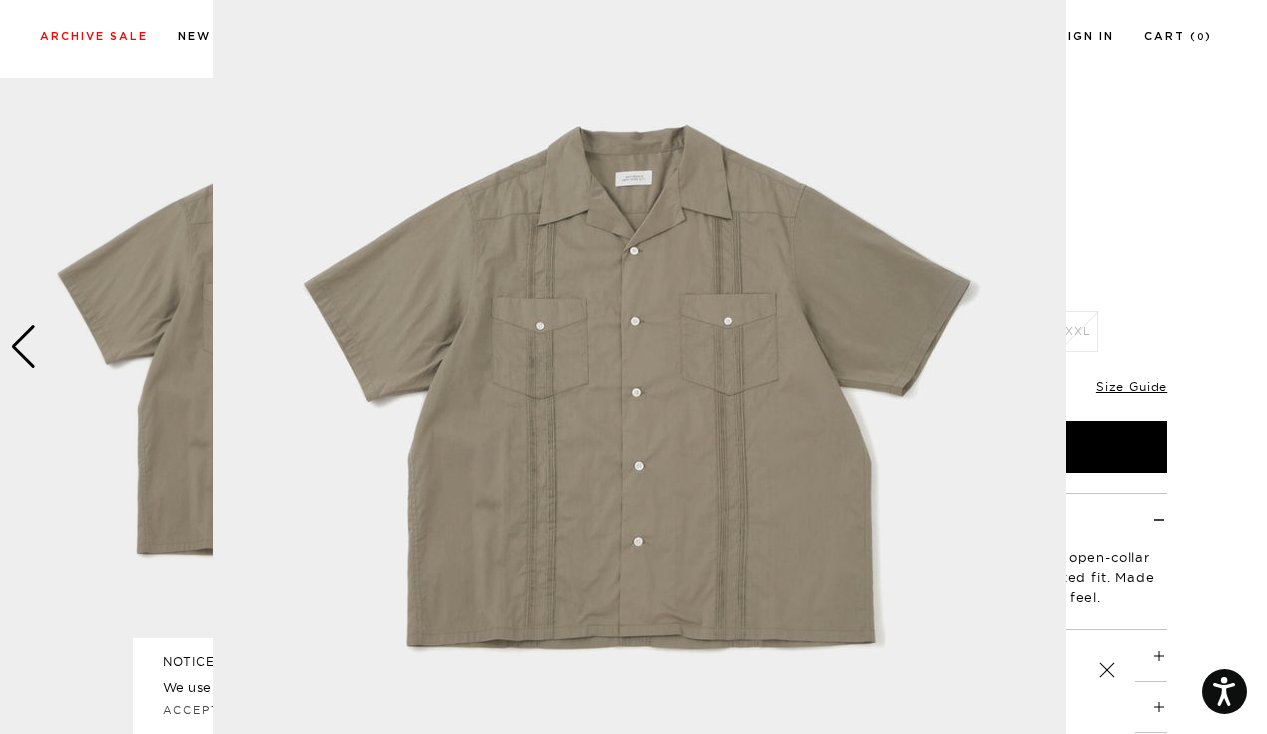 scroll, scrollTop: 132, scrollLeft: 0, axis: vertical 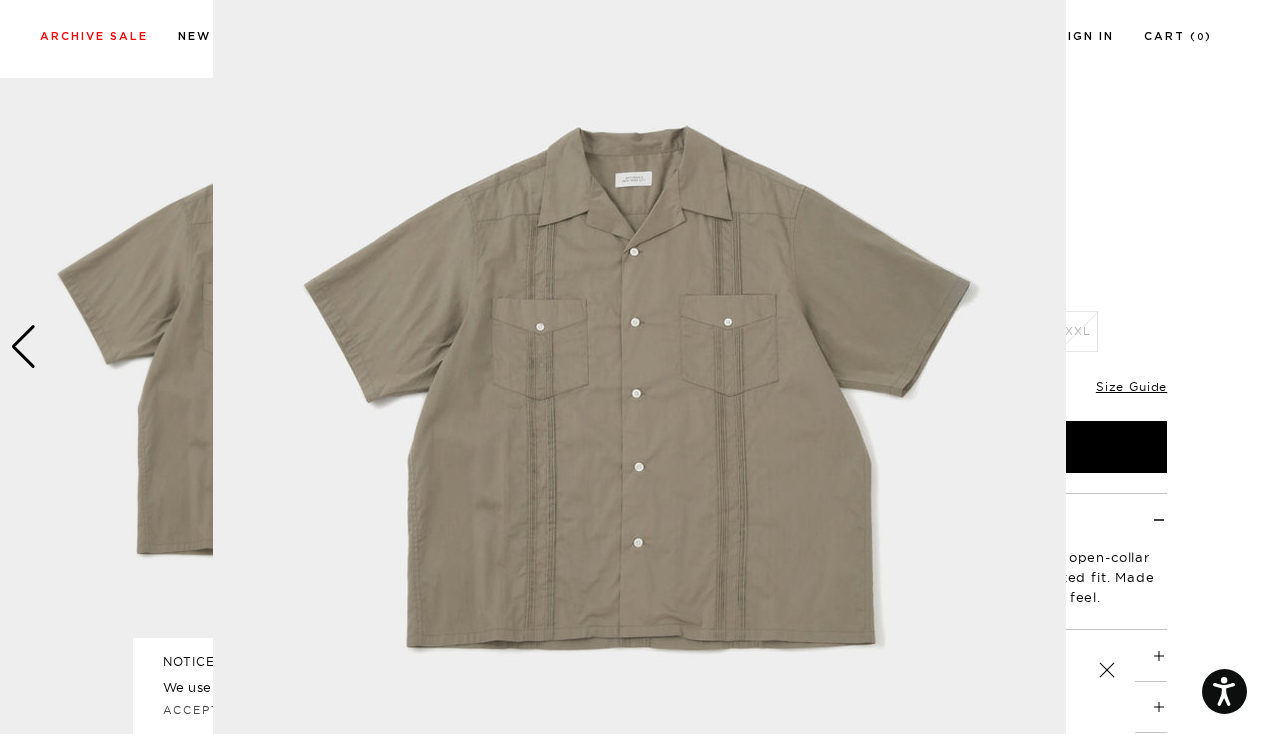click at bounding box center (639, 380) 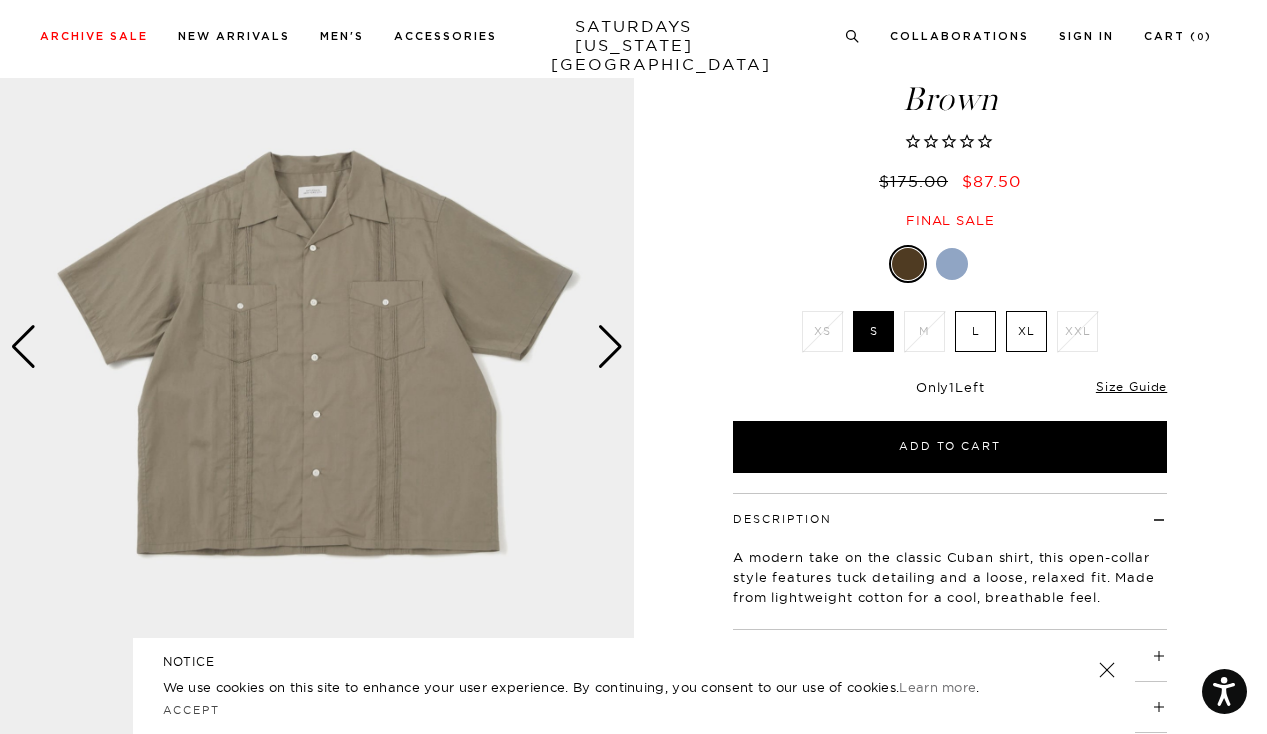scroll, scrollTop: 0, scrollLeft: 0, axis: both 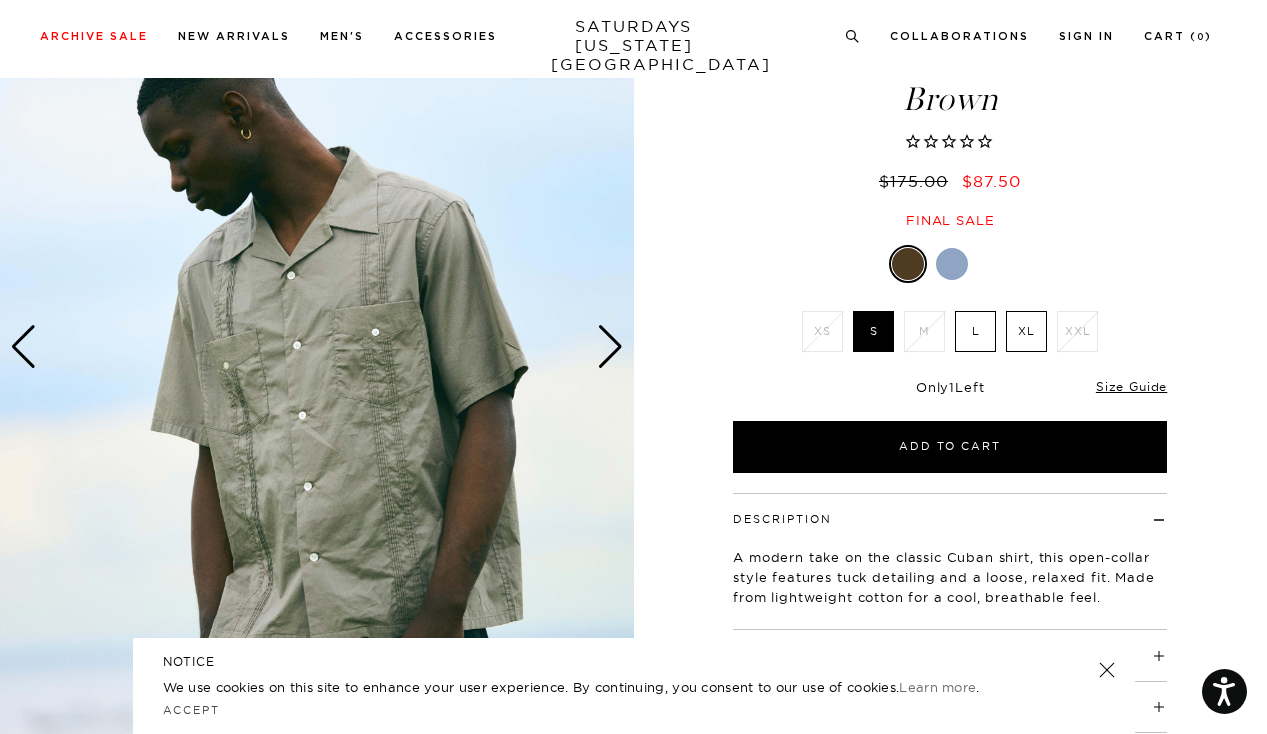 click at bounding box center (610, 347) 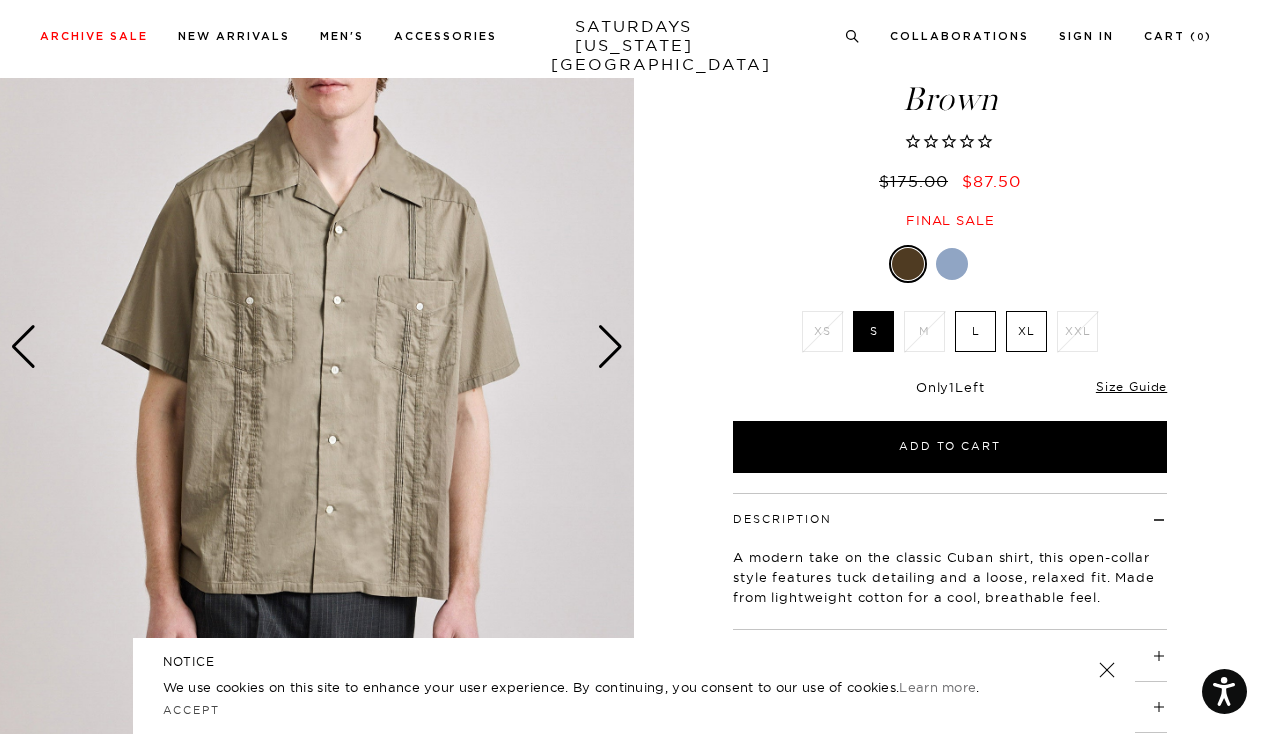 click at bounding box center [610, 347] 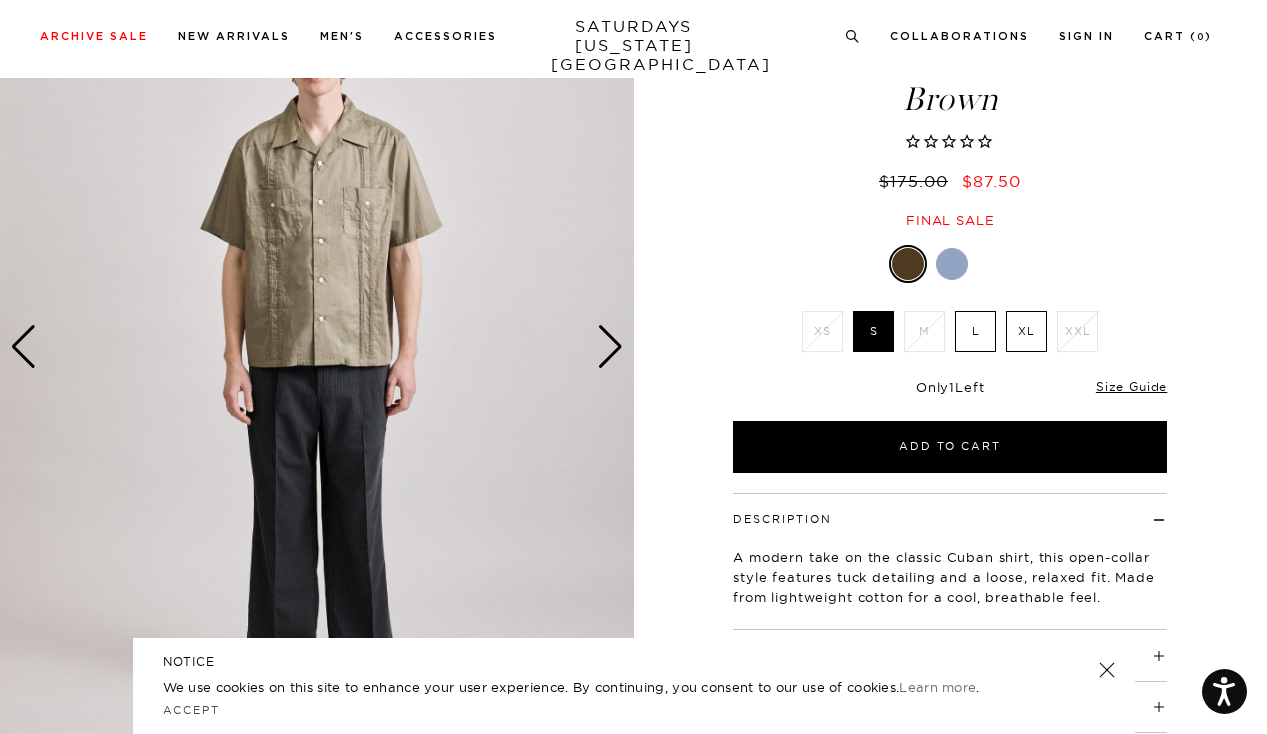 click at bounding box center (610, 347) 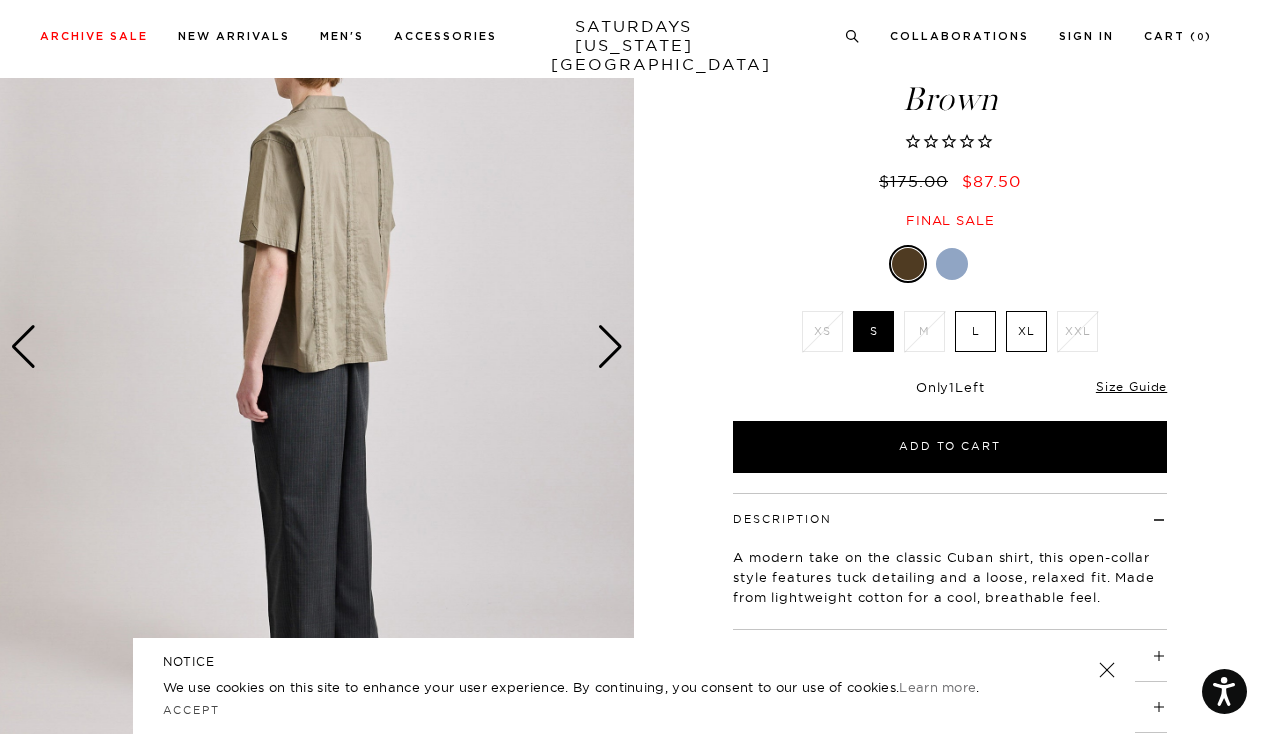 click at bounding box center [610, 347] 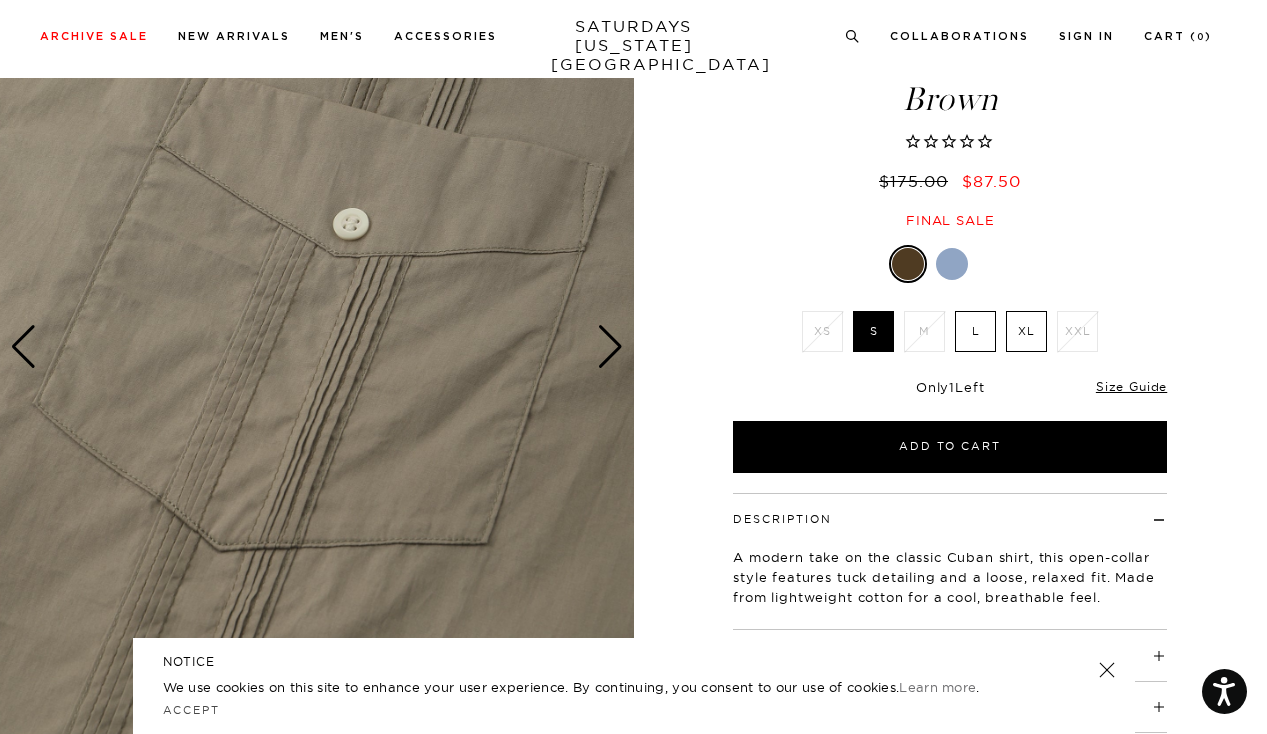 click at bounding box center (610, 347) 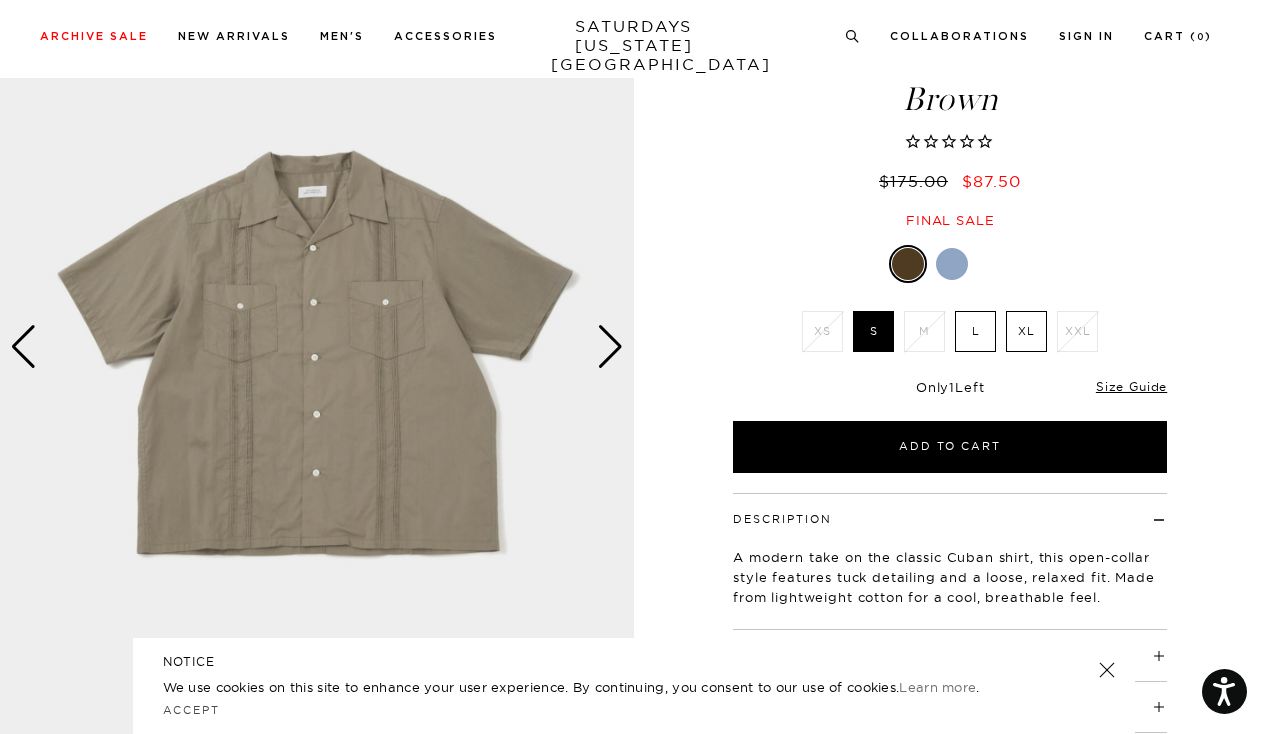 click at bounding box center [610, 347] 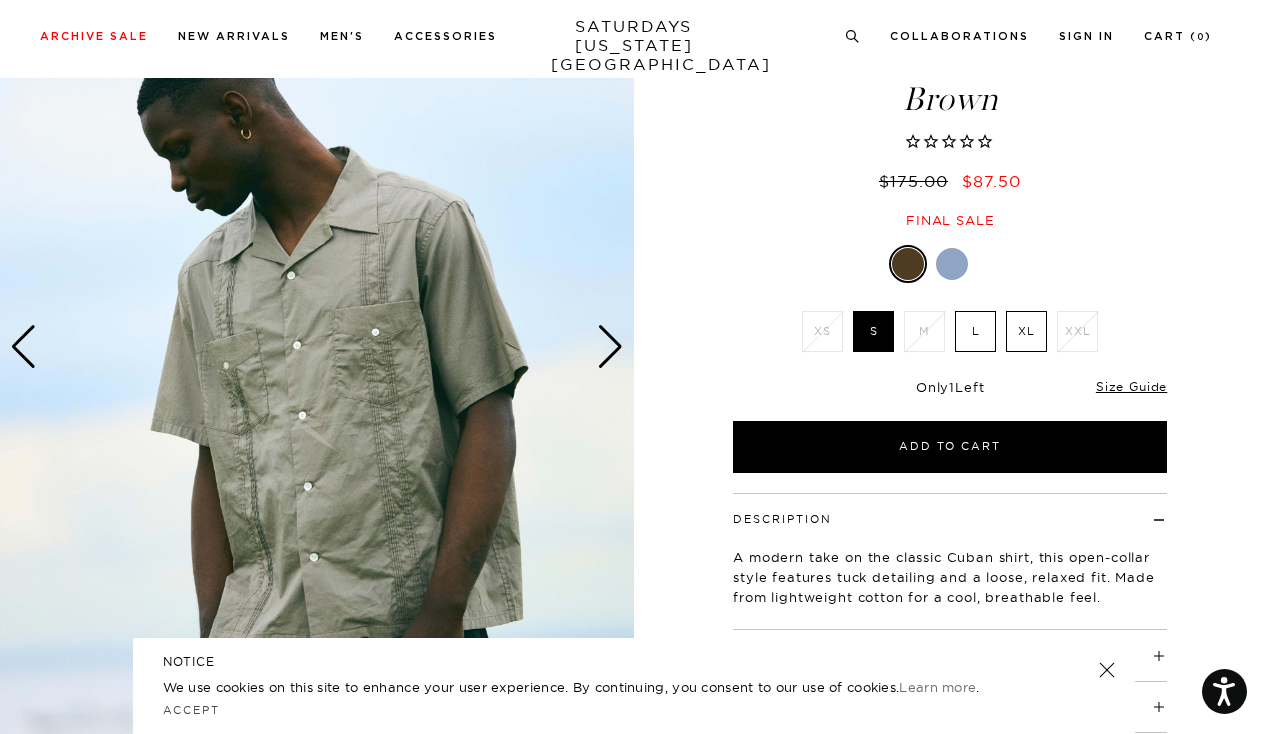 click at bounding box center [610, 347] 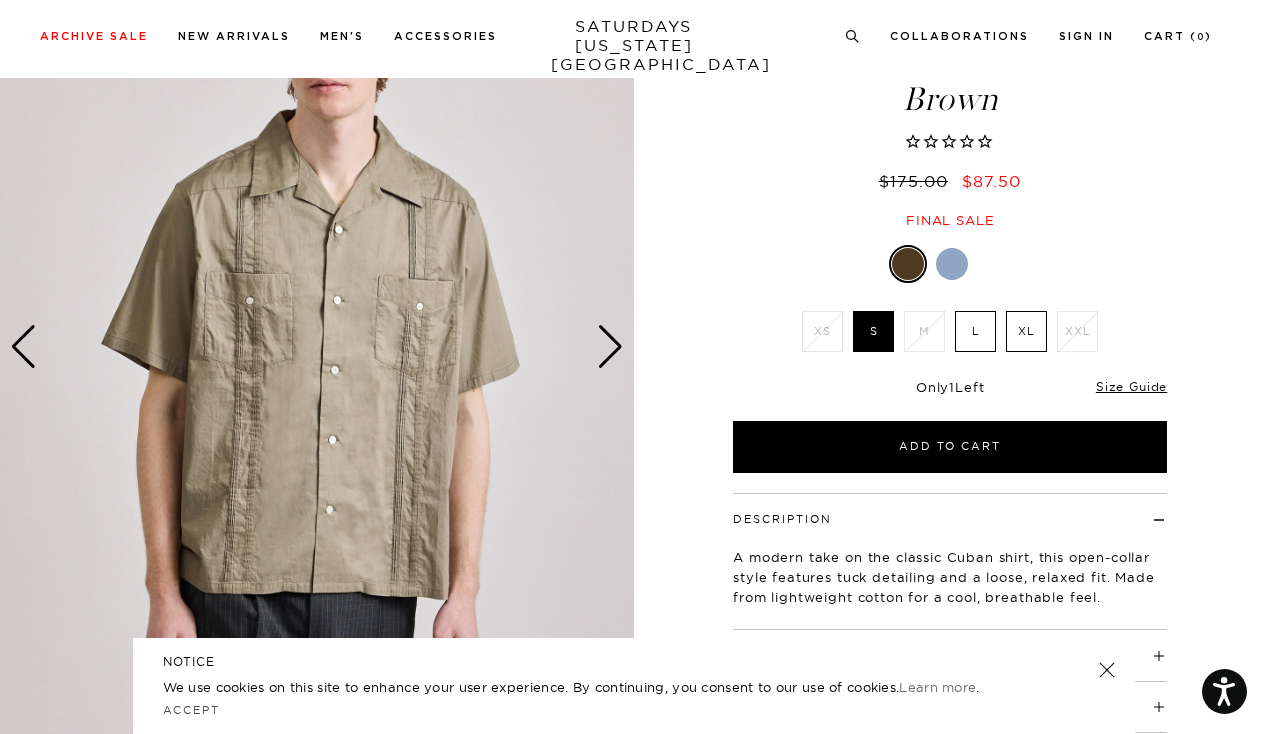 click at bounding box center [950, 264] 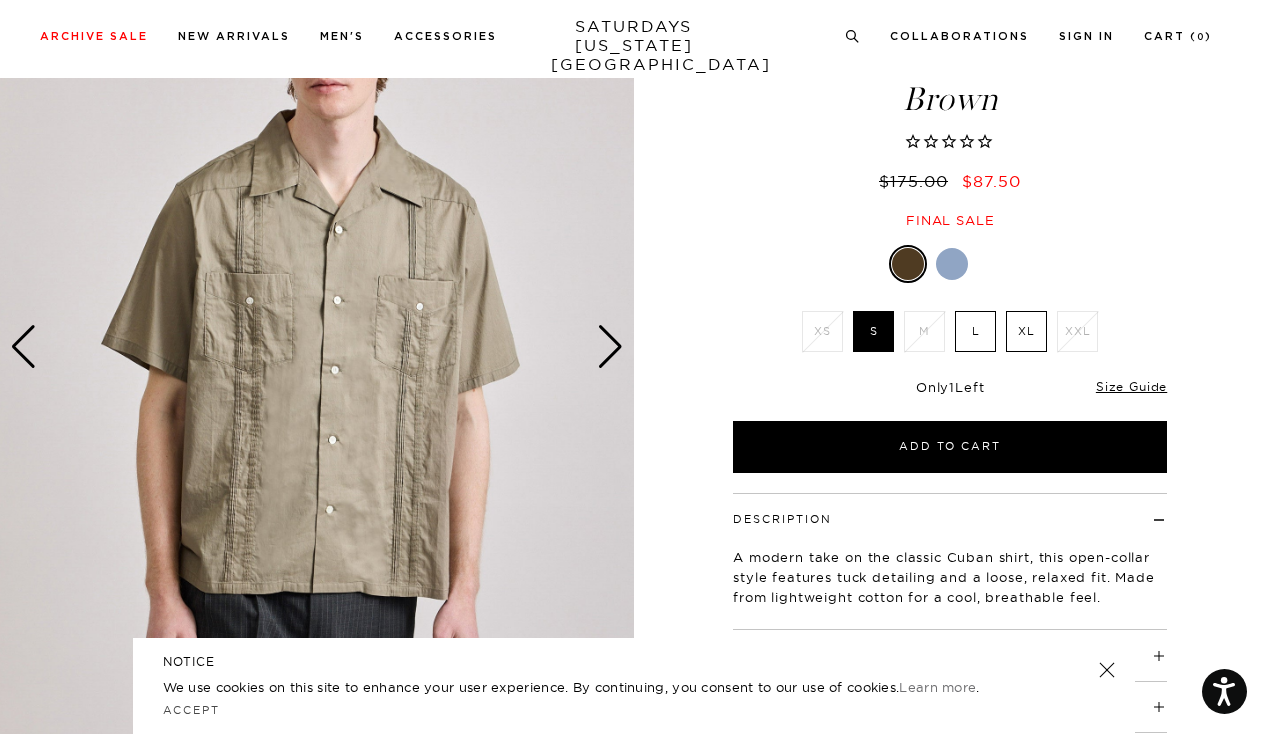 click at bounding box center [950, 264] 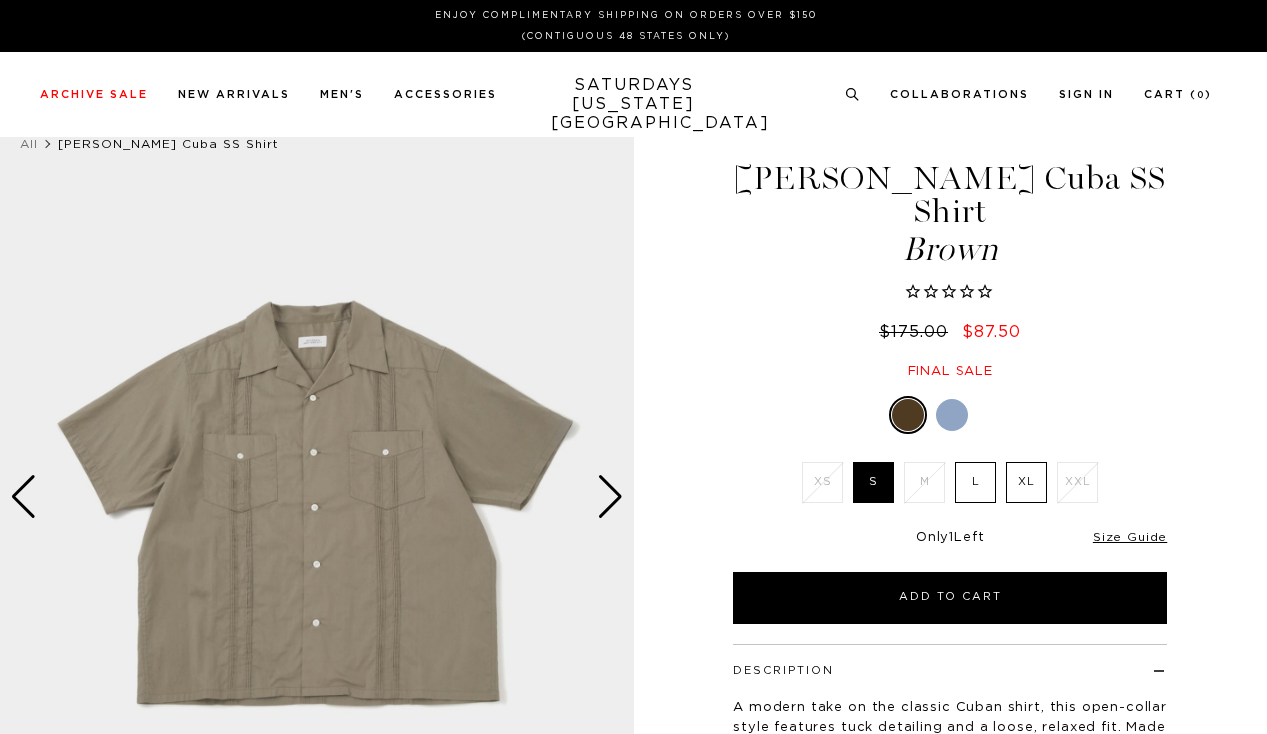 scroll, scrollTop: 0, scrollLeft: 0, axis: both 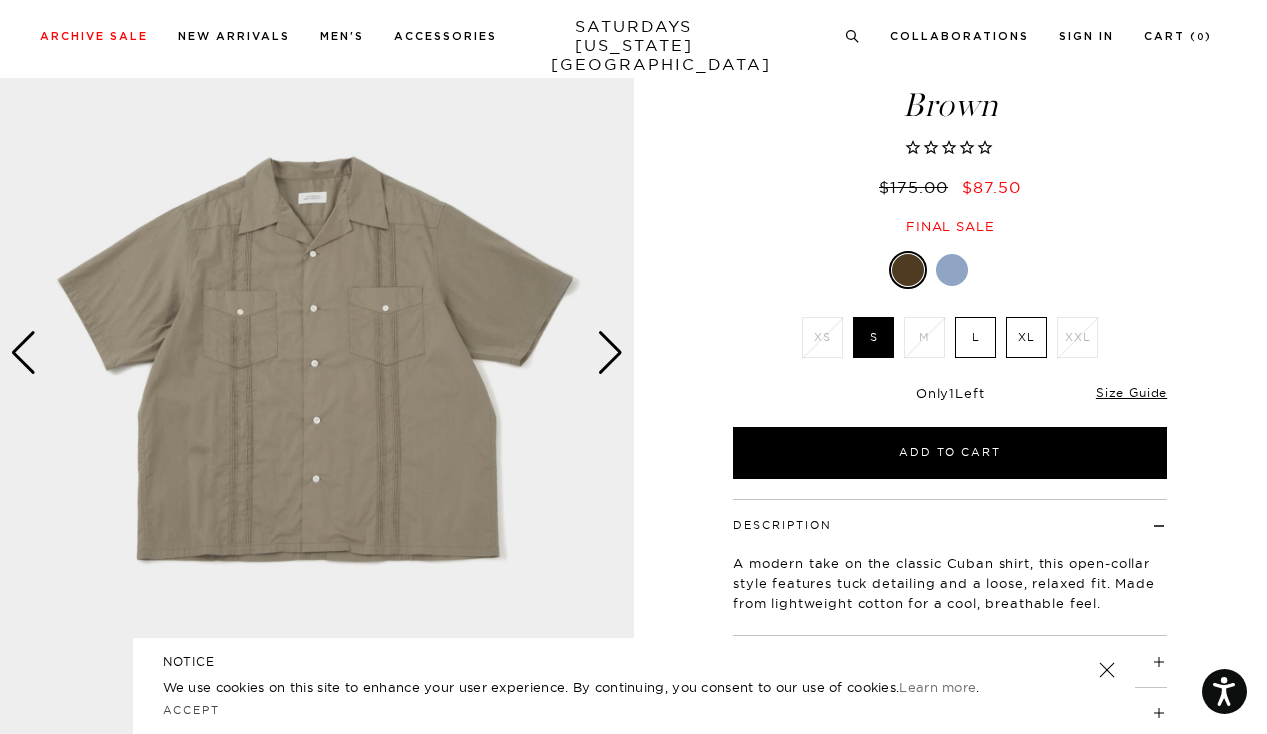click at bounding box center [952, 270] 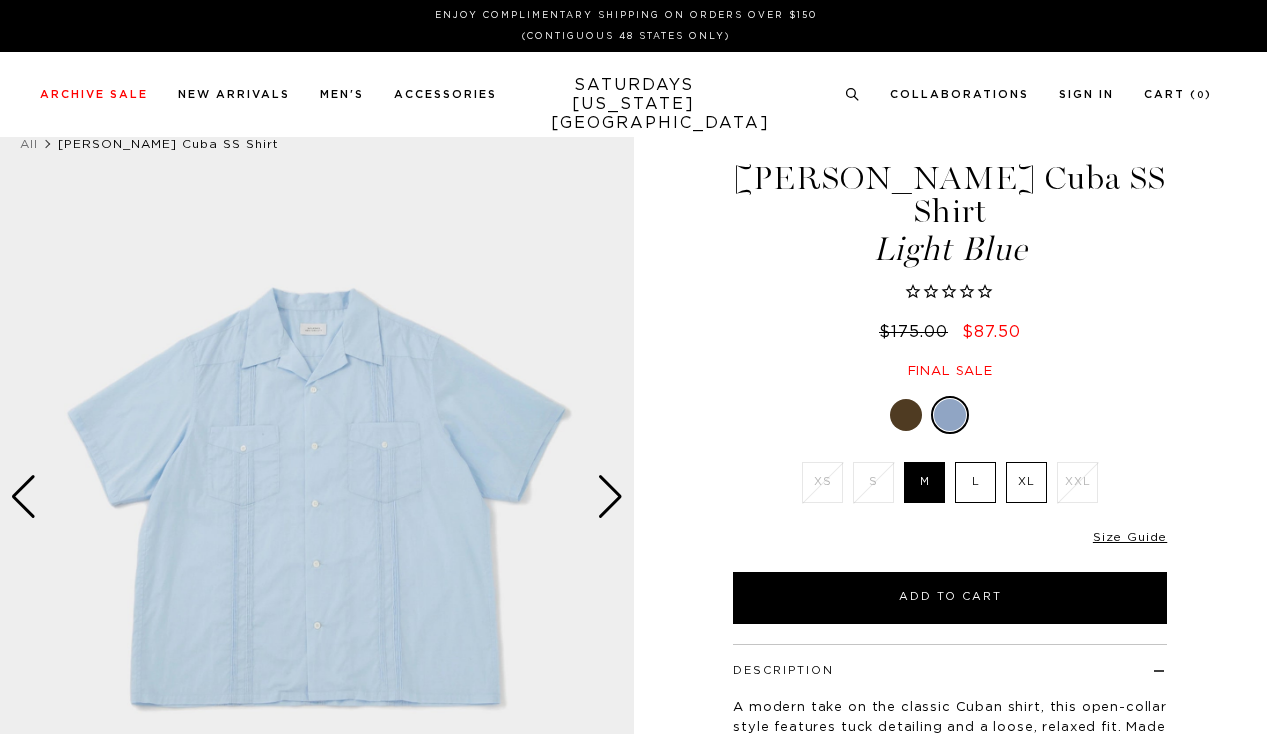 scroll, scrollTop: 0, scrollLeft: 0, axis: both 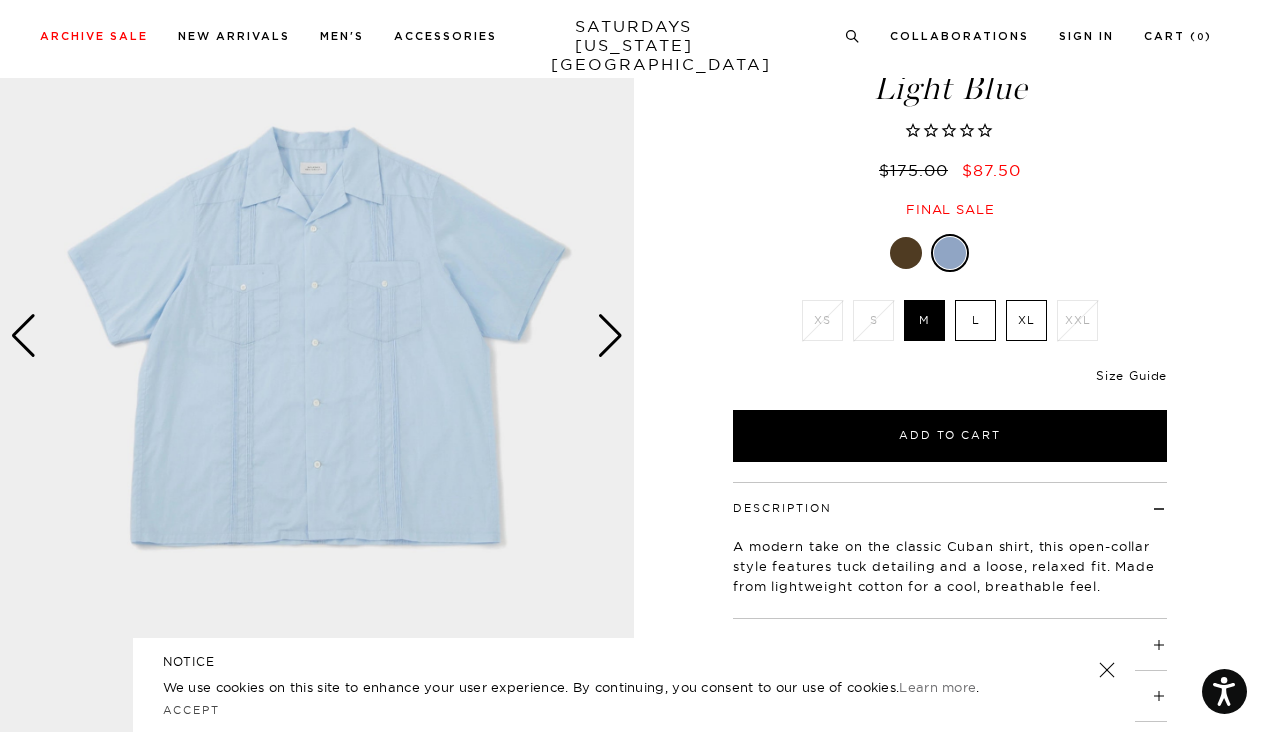 click on "Size Guide" at bounding box center (1131, 375) 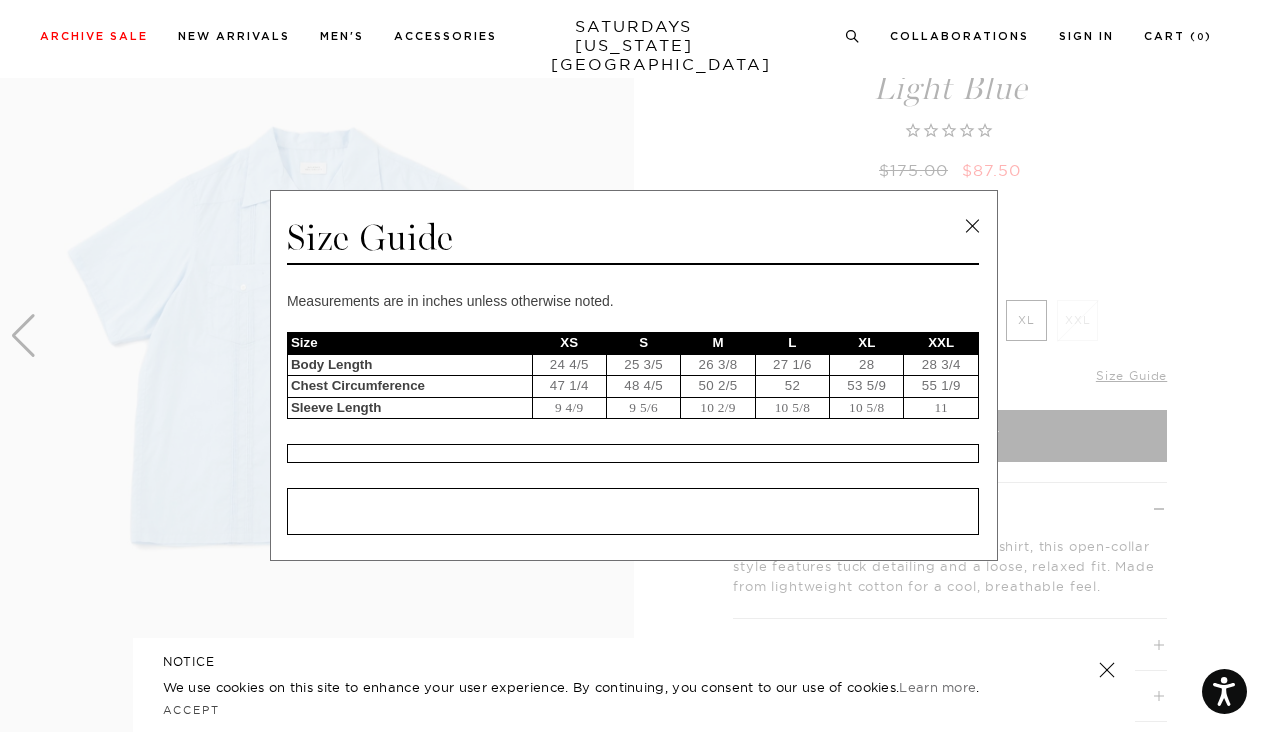 click at bounding box center (972, 226) 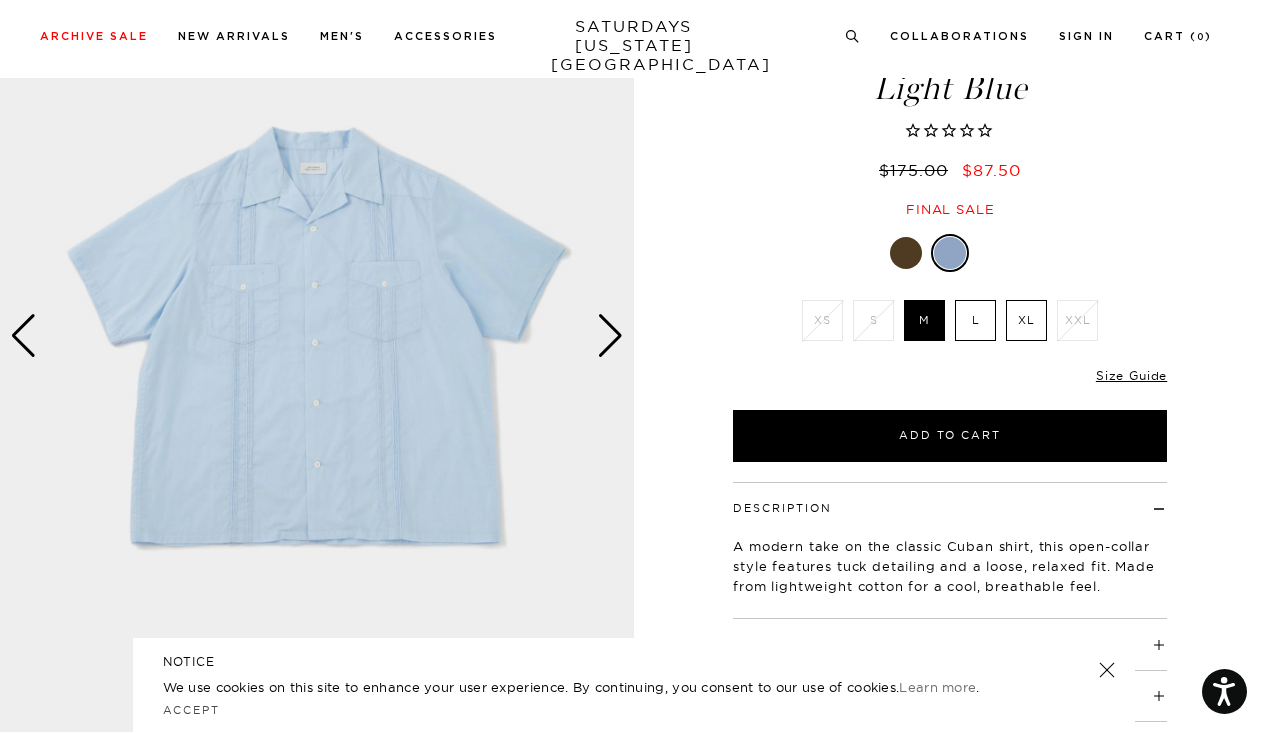 click on "L" at bounding box center [975, 320] 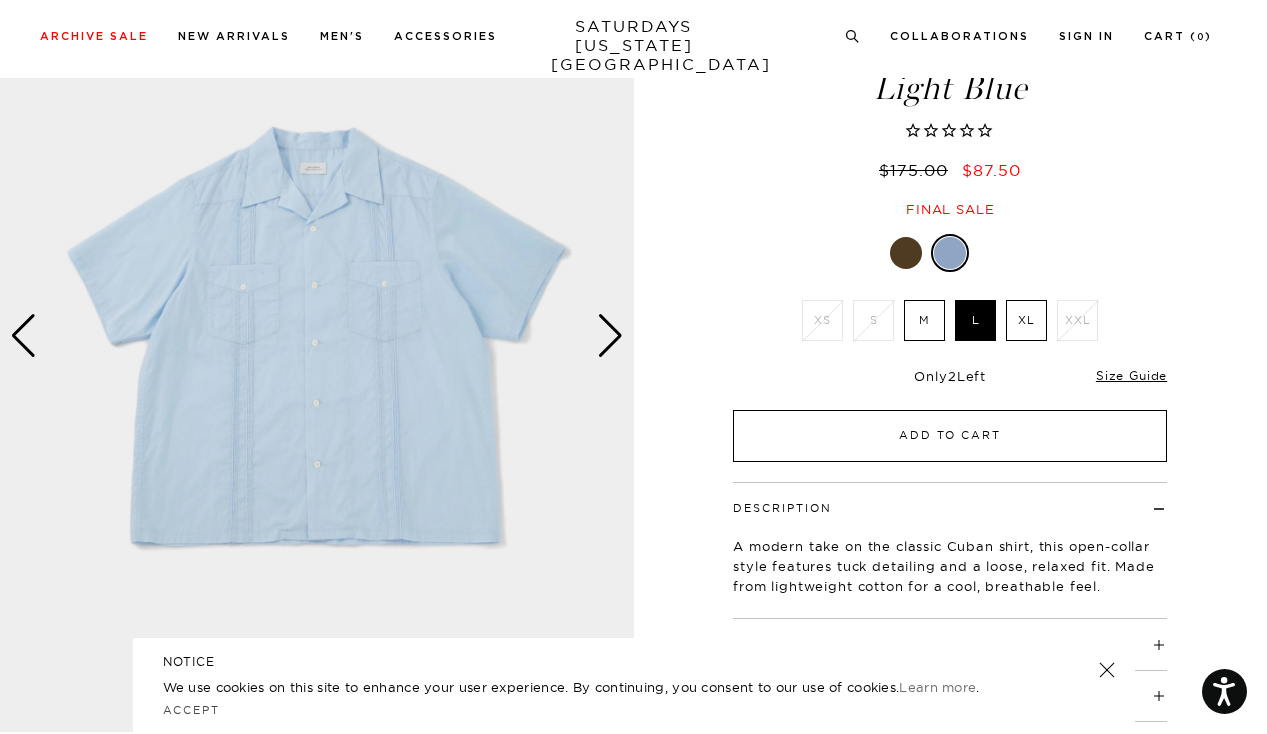 click on "Add to Cart" at bounding box center (950, 436) 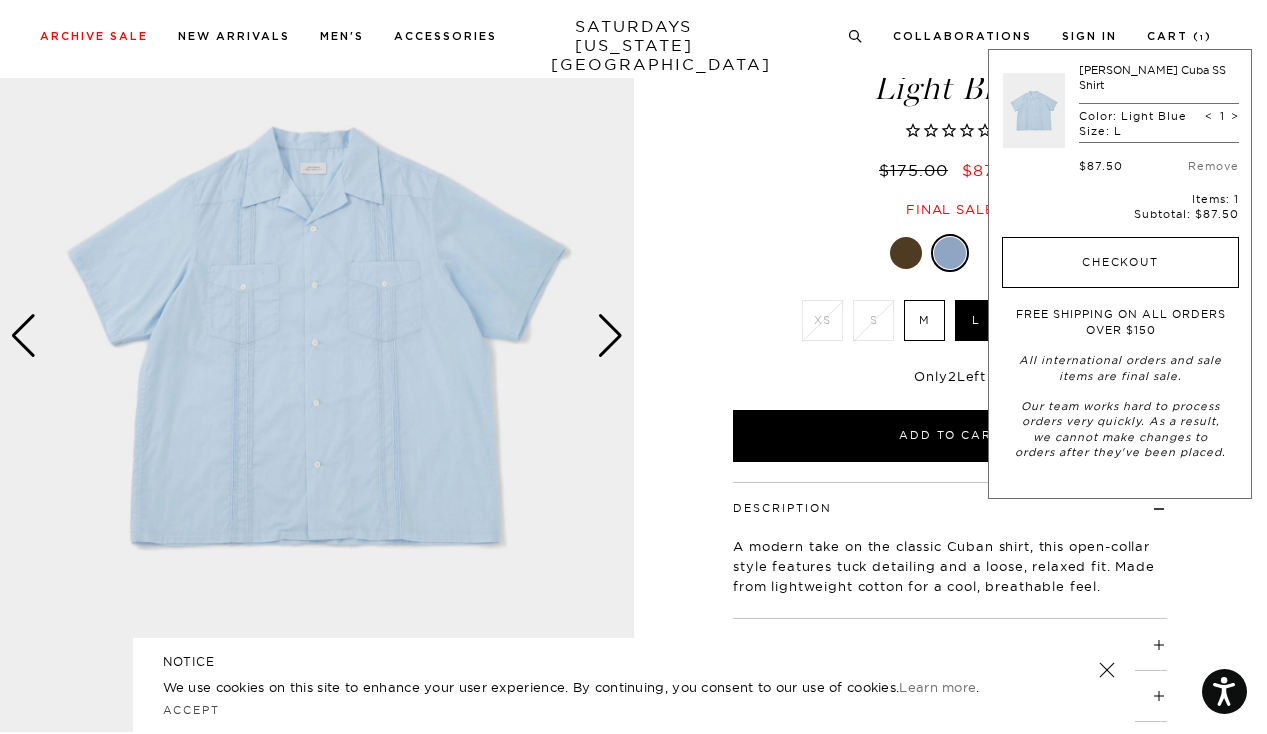 click on "Checkout" at bounding box center (1120, 263) 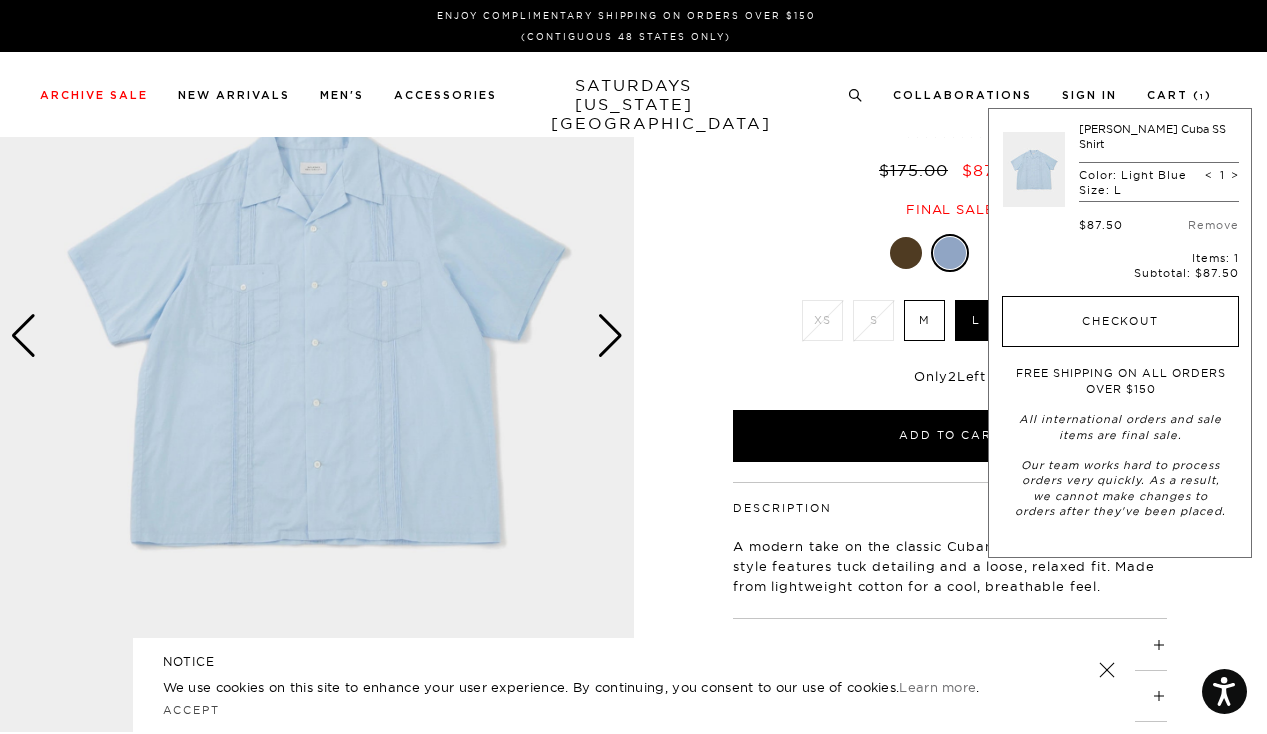 scroll, scrollTop: 0, scrollLeft: 0, axis: both 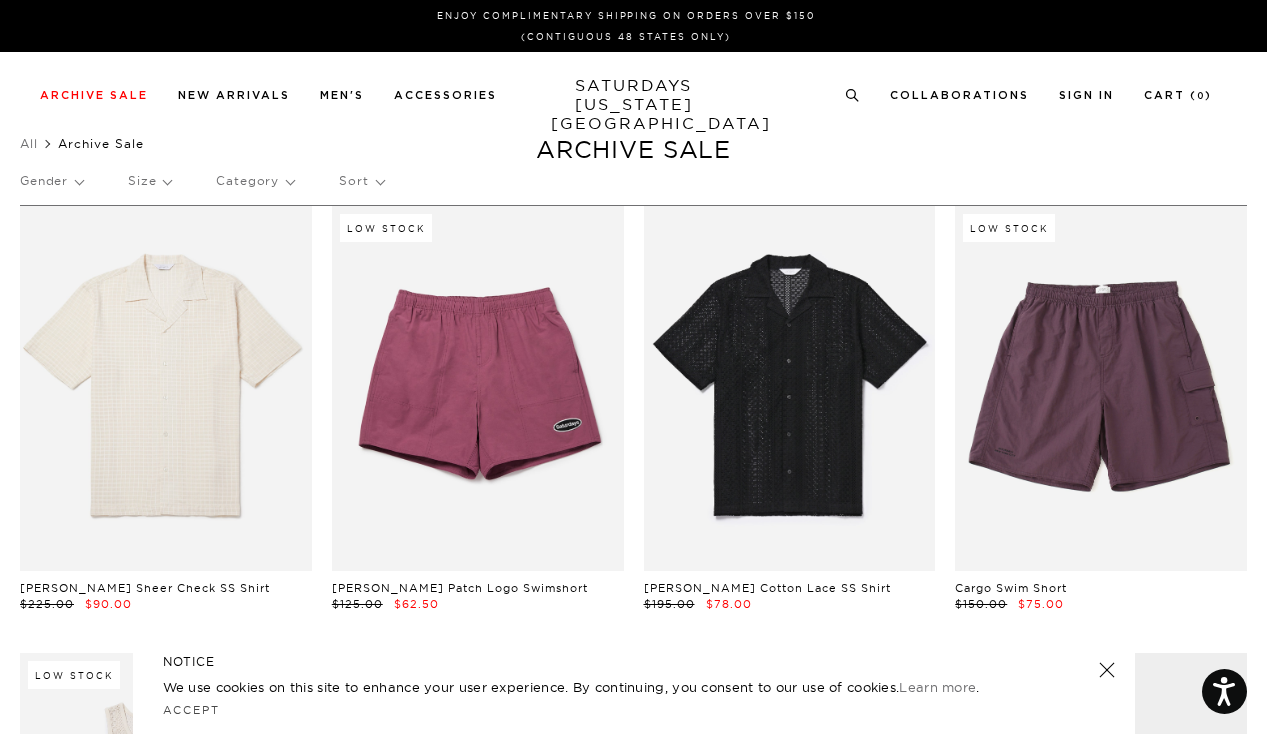 click on "Gender" at bounding box center (51, 181) 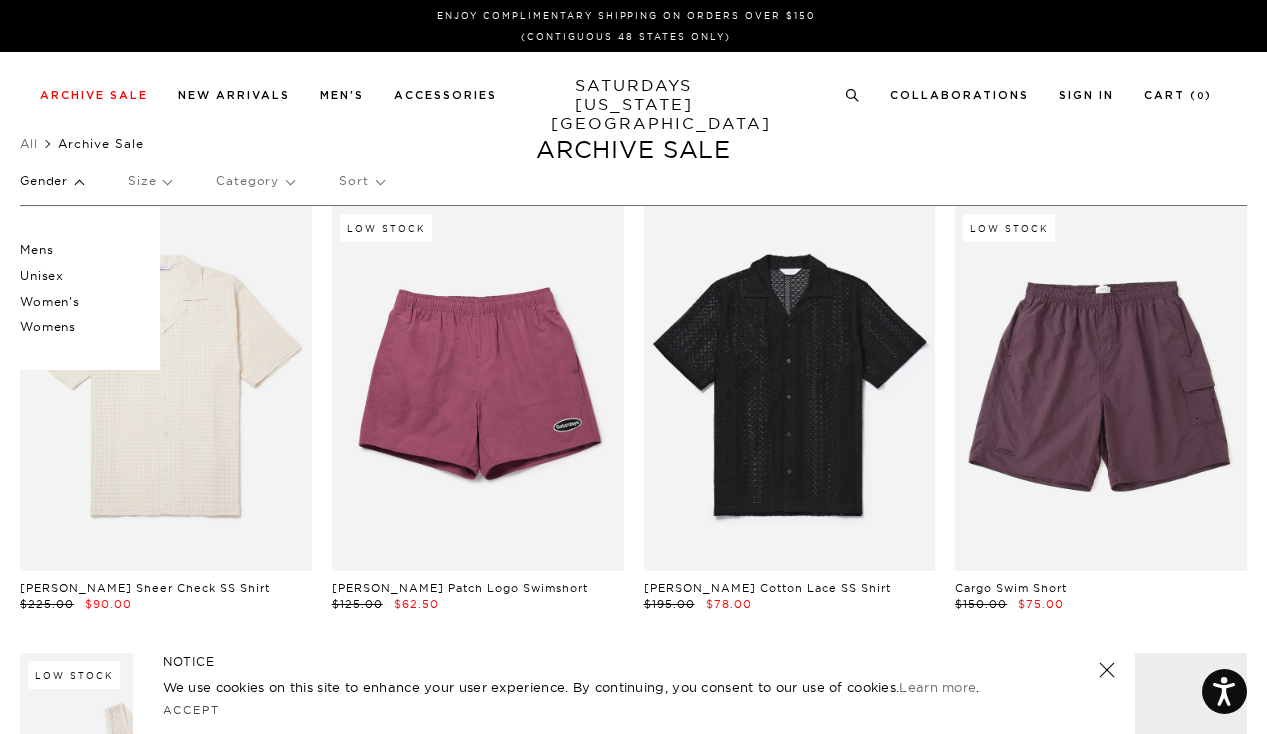 click on "Mens" at bounding box center (80, 250) 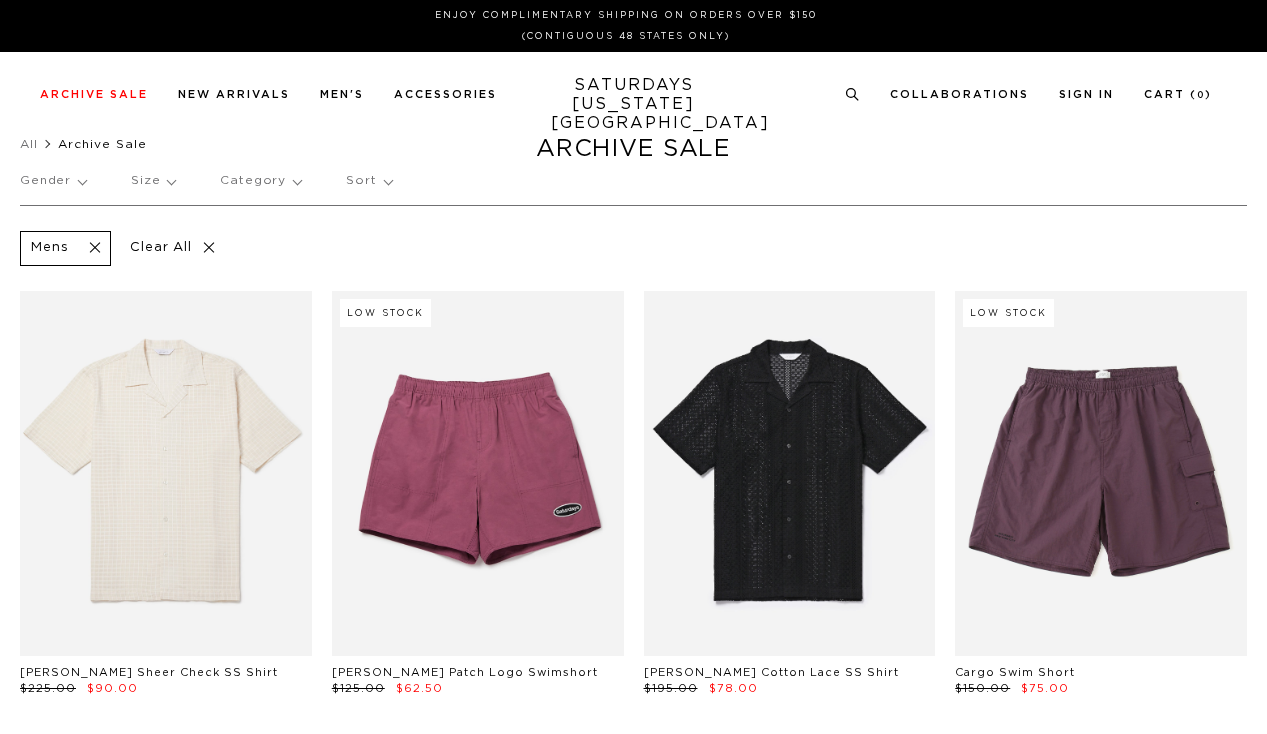 scroll, scrollTop: 0, scrollLeft: 0, axis: both 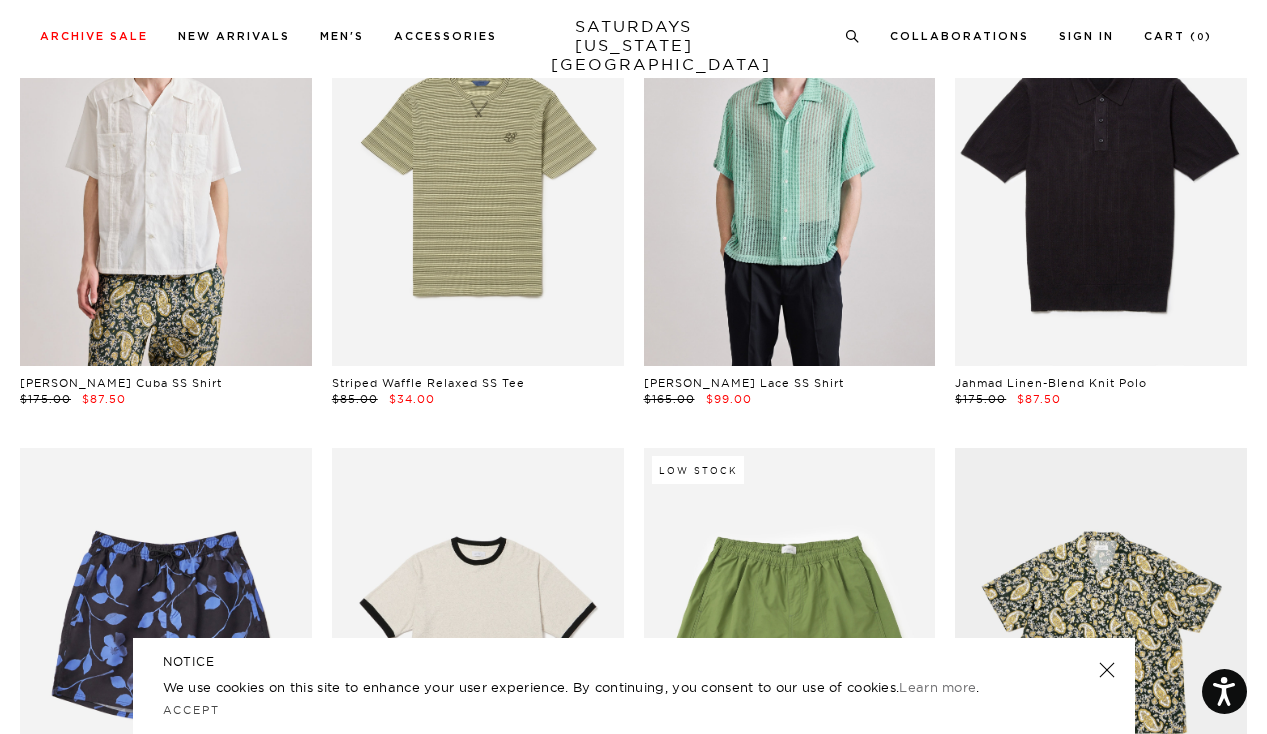click on "[PERSON_NAME] Cuba SS Shirt" at bounding box center [121, 383] 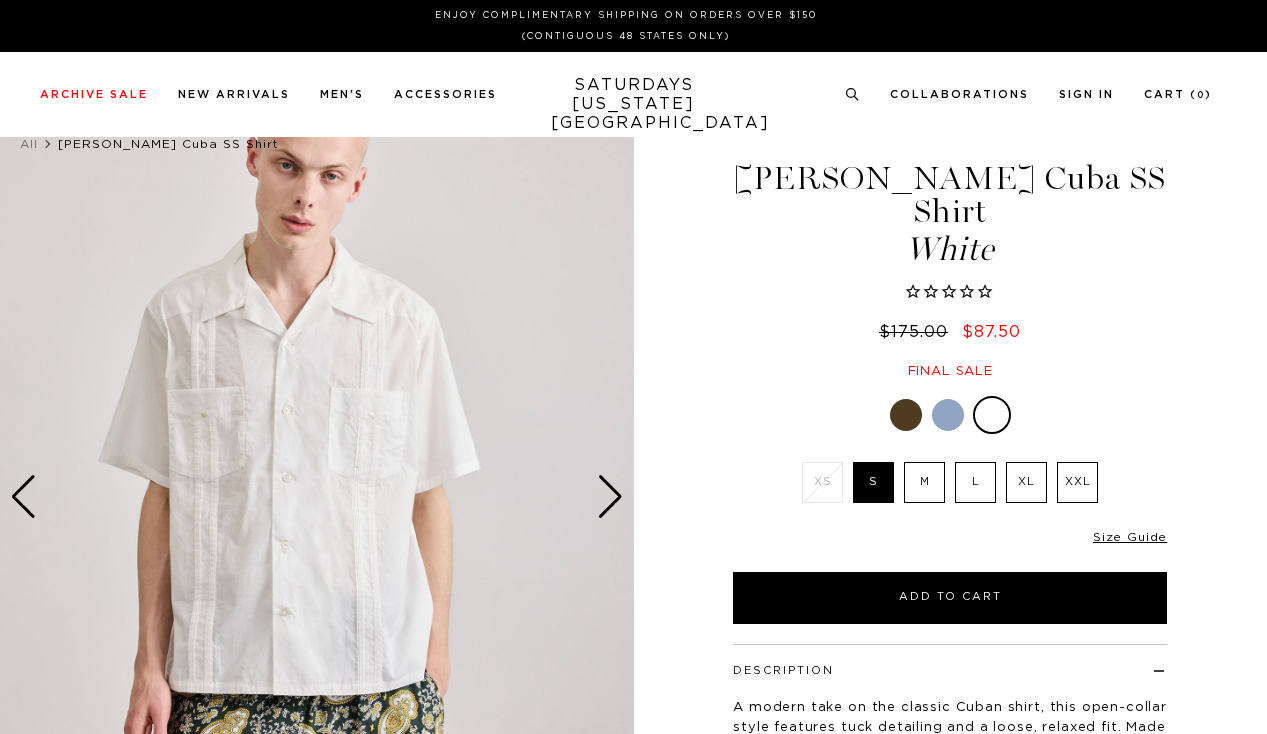 scroll, scrollTop: 0, scrollLeft: 0, axis: both 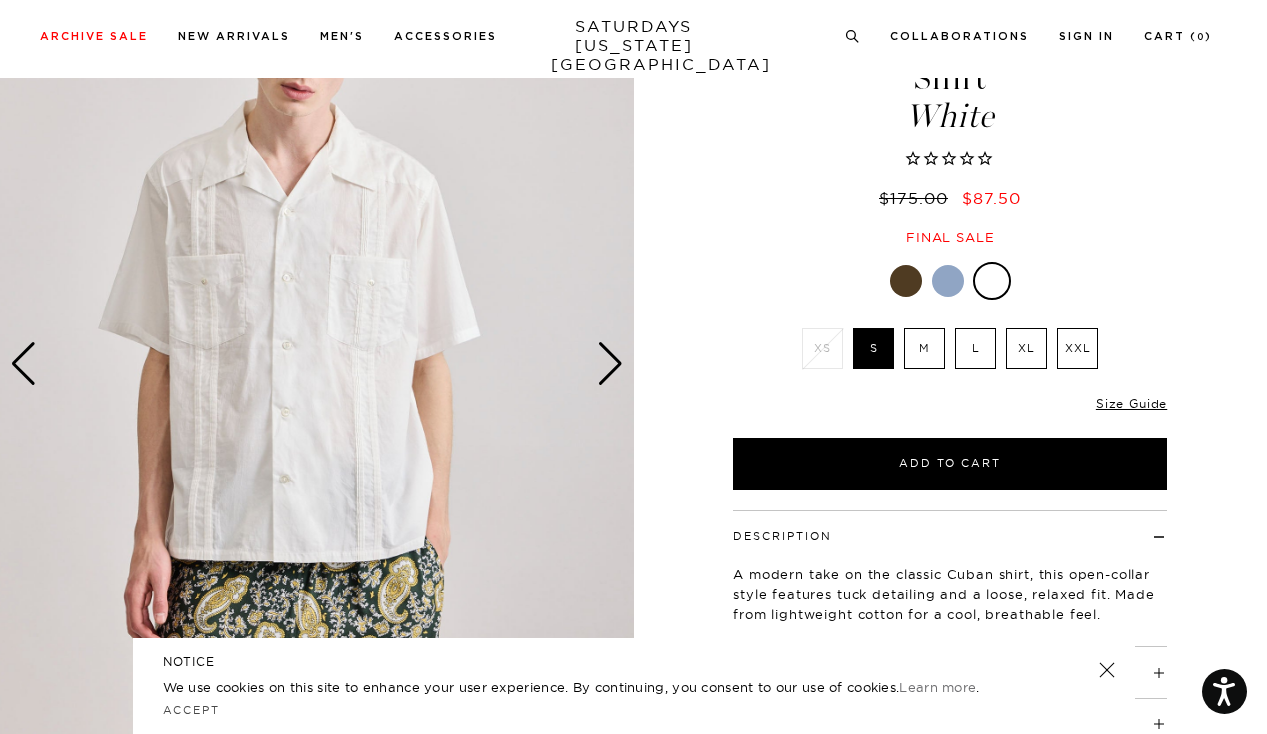 click at bounding box center [948, 281] 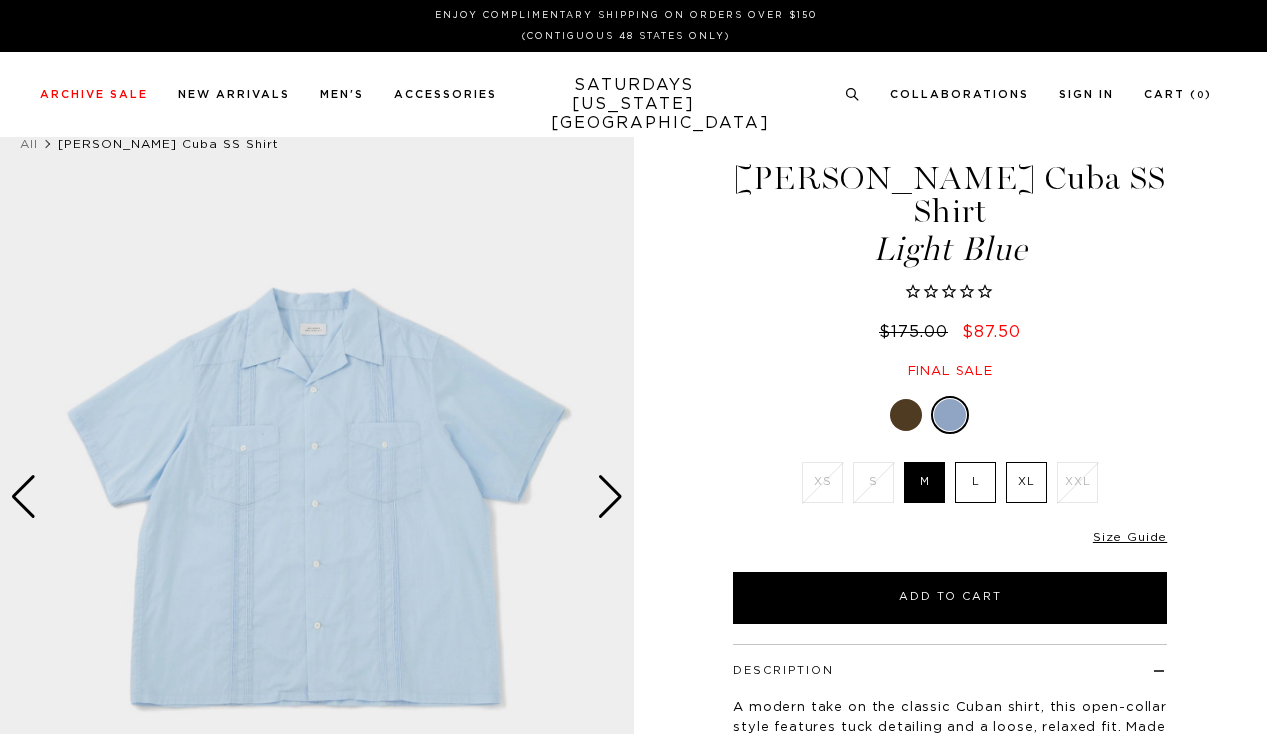 scroll, scrollTop: 0, scrollLeft: 0, axis: both 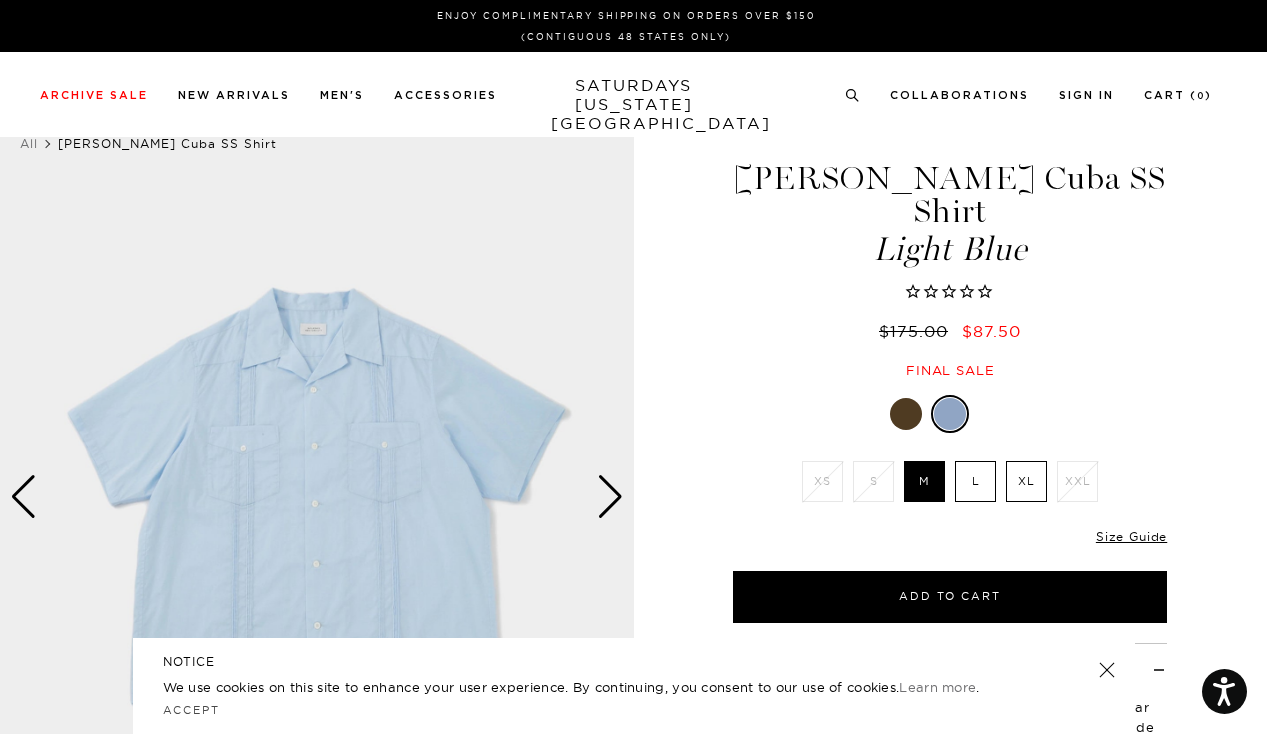 click at bounding box center (906, 414) 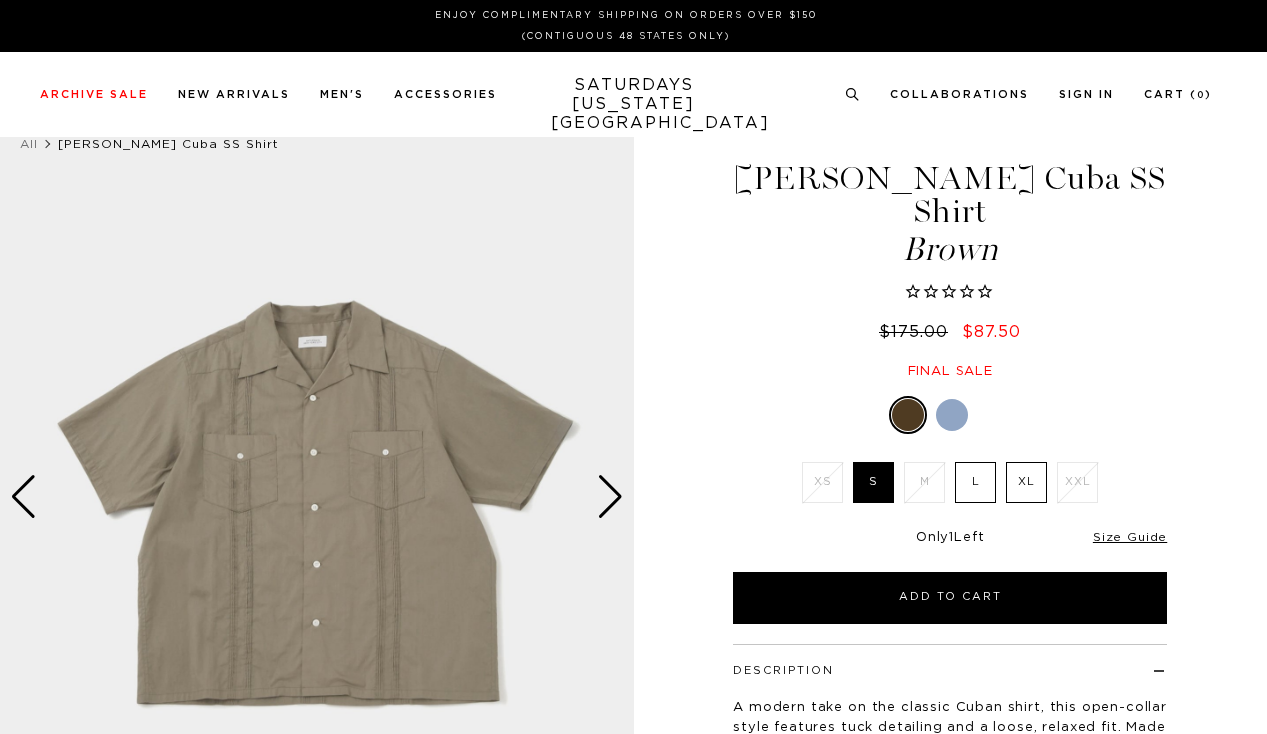 scroll, scrollTop: 0, scrollLeft: 0, axis: both 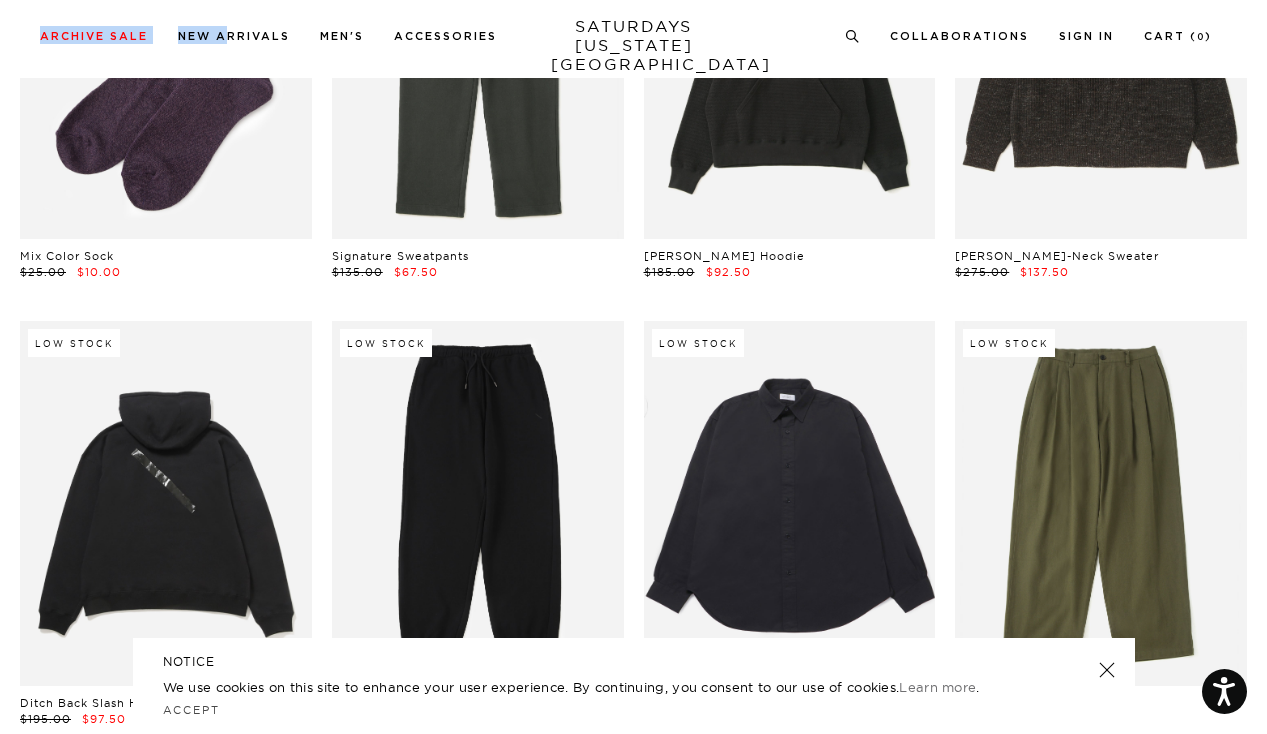 drag, startPoint x: 273, startPoint y: 153, endPoint x: 302, endPoint y: -104, distance: 258.631 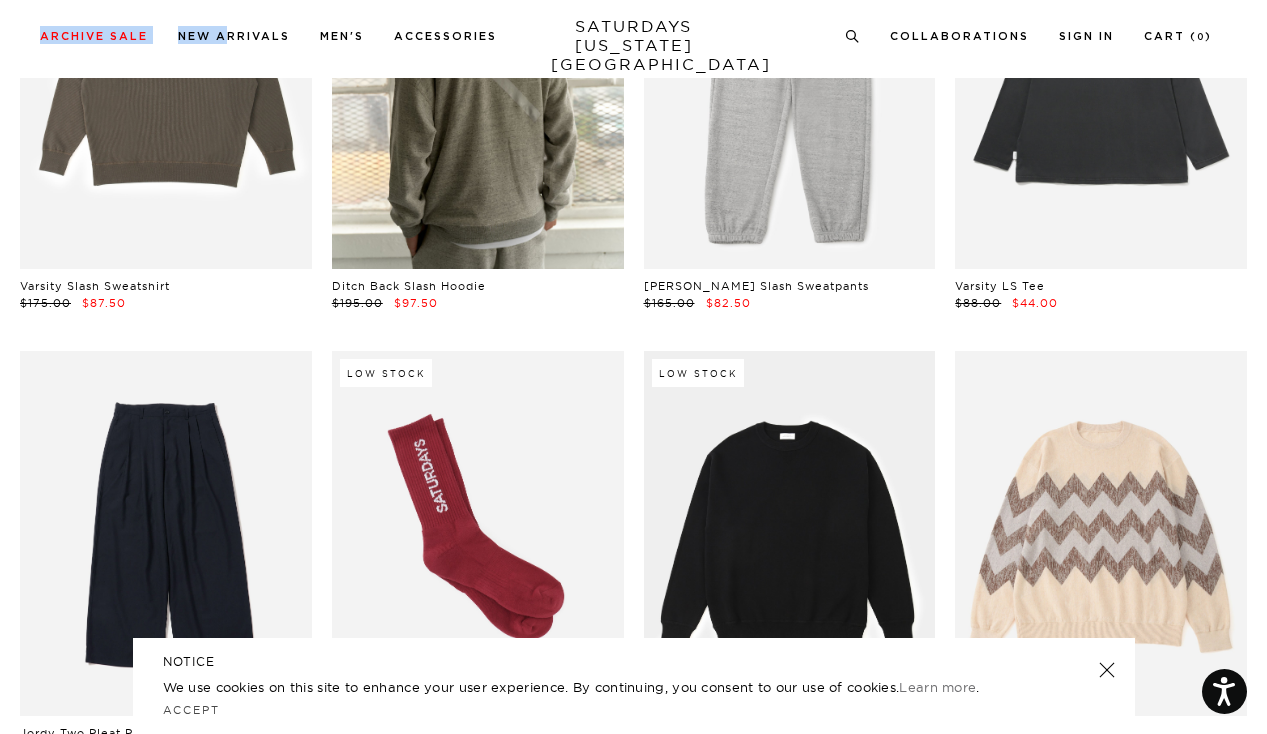 scroll, scrollTop: 23297, scrollLeft: 0, axis: vertical 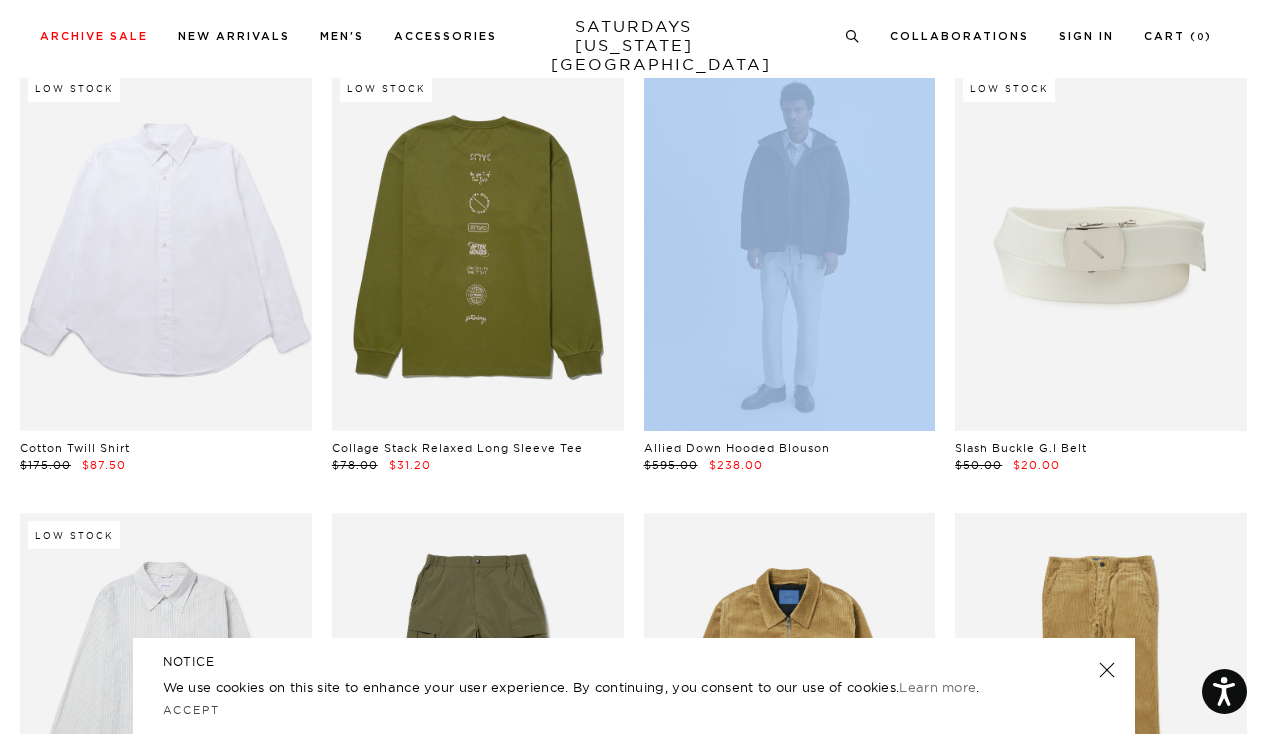 drag, startPoint x: 660, startPoint y: 306, endPoint x: 661, endPoint y: 242, distance: 64.00781 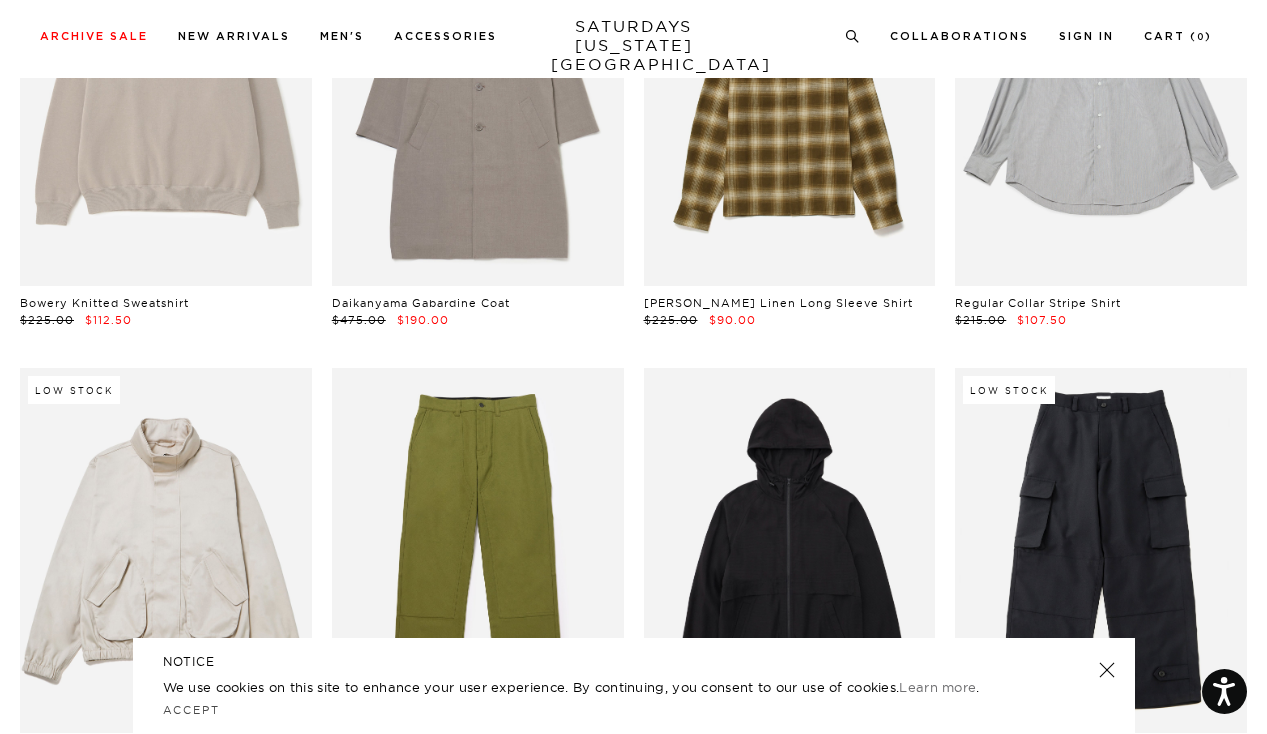 scroll, scrollTop: 25997, scrollLeft: 0, axis: vertical 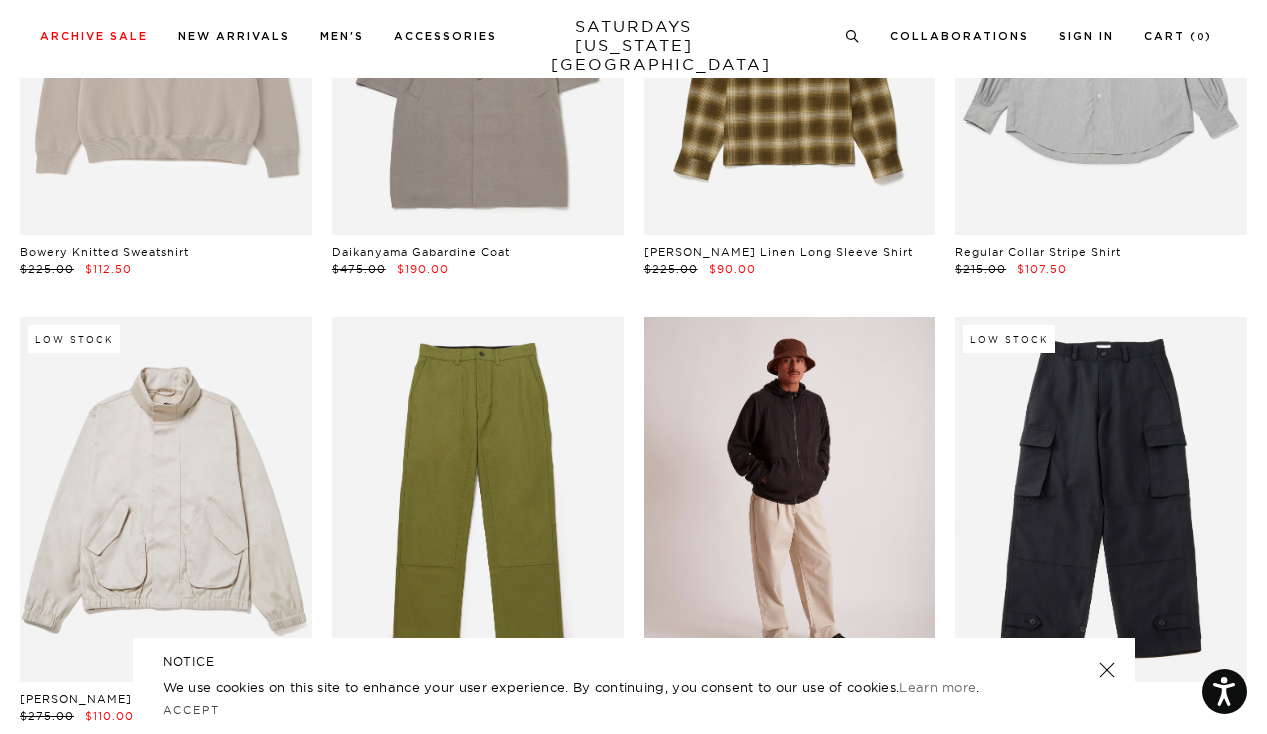 click at bounding box center [790, 499] 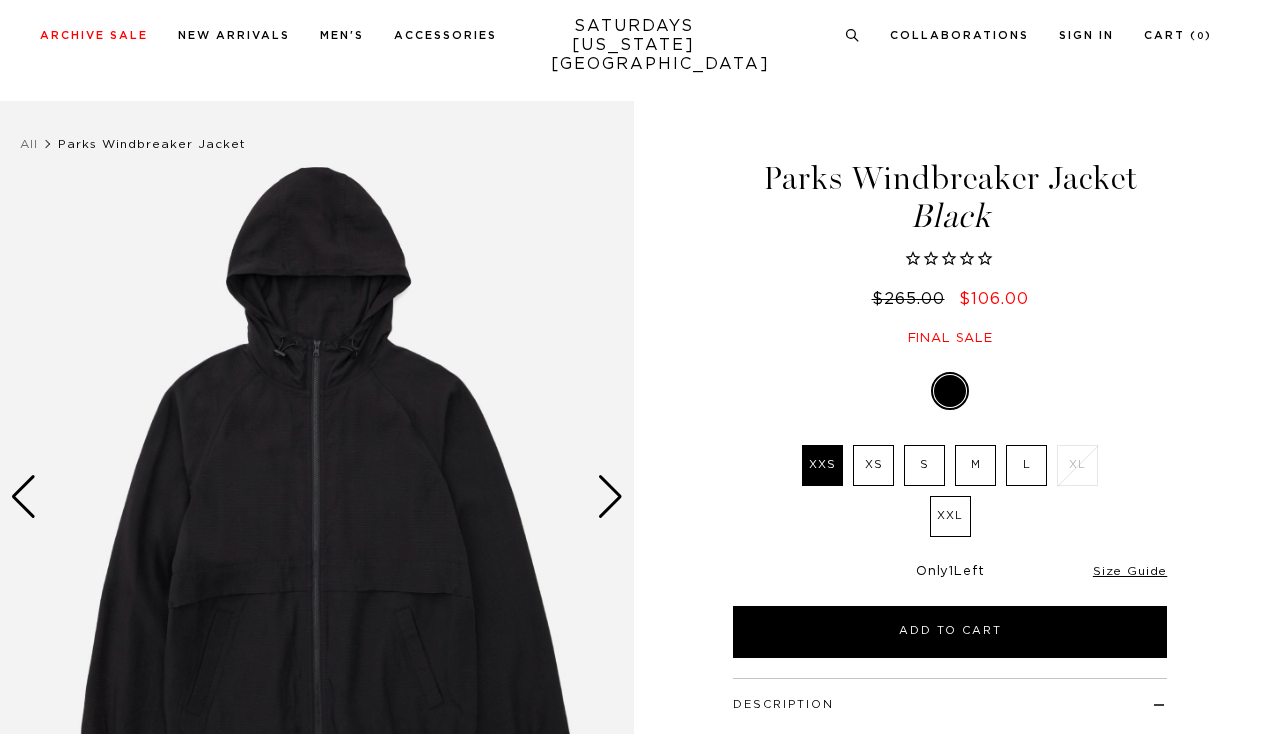 scroll, scrollTop: 14, scrollLeft: 0, axis: vertical 